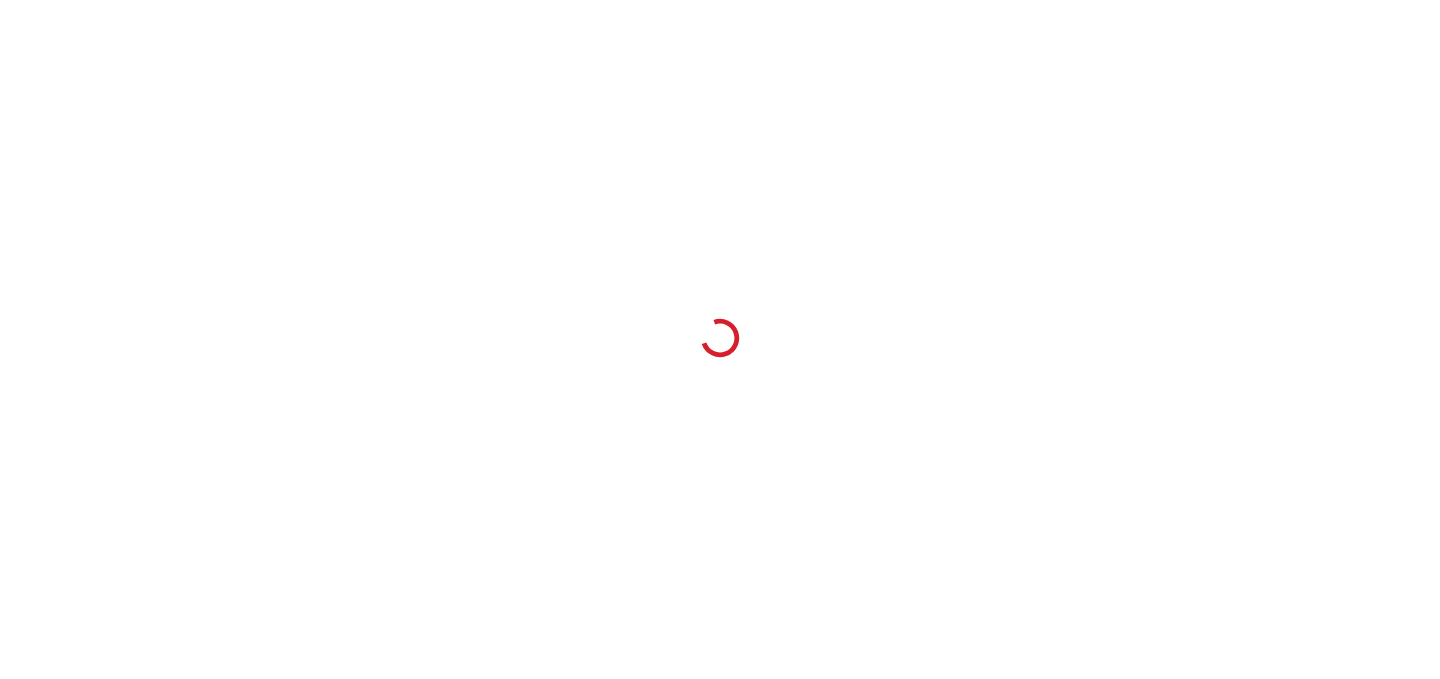 scroll, scrollTop: 0, scrollLeft: 0, axis: both 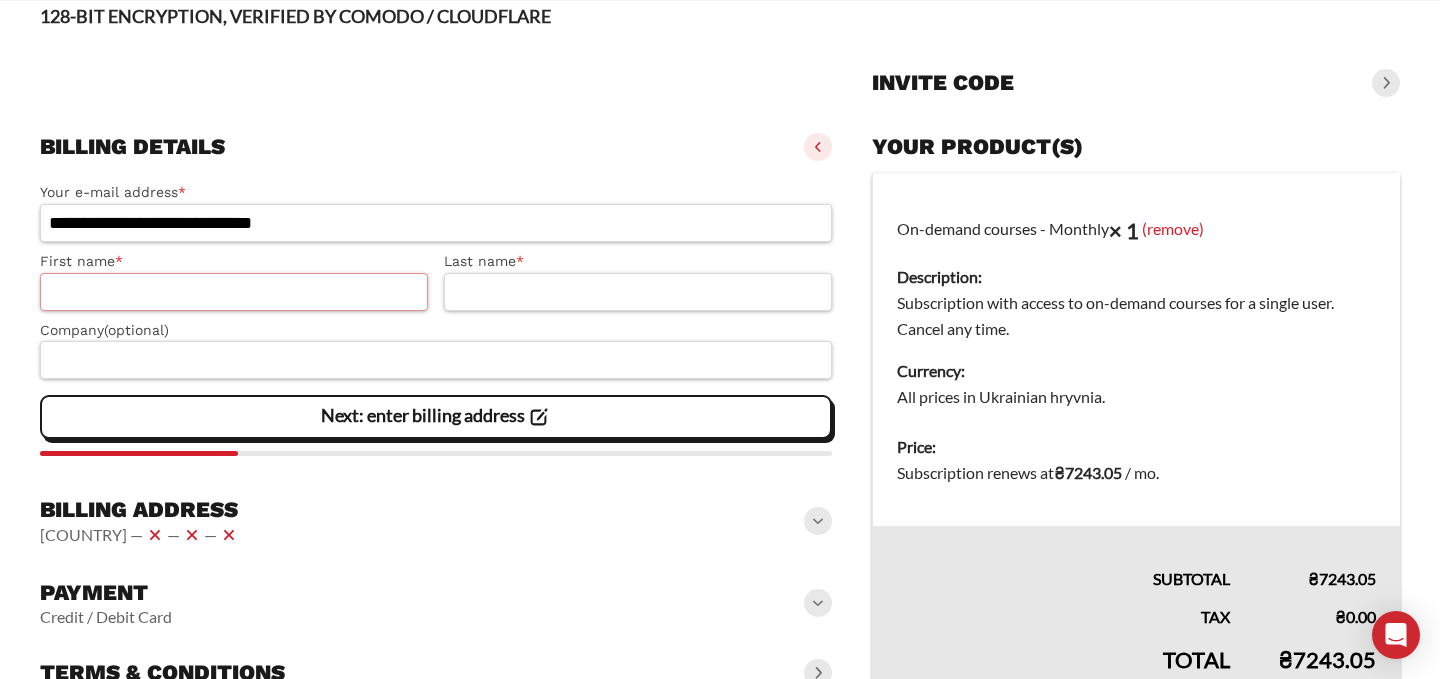 click on "First name  *" at bounding box center (234, 292) 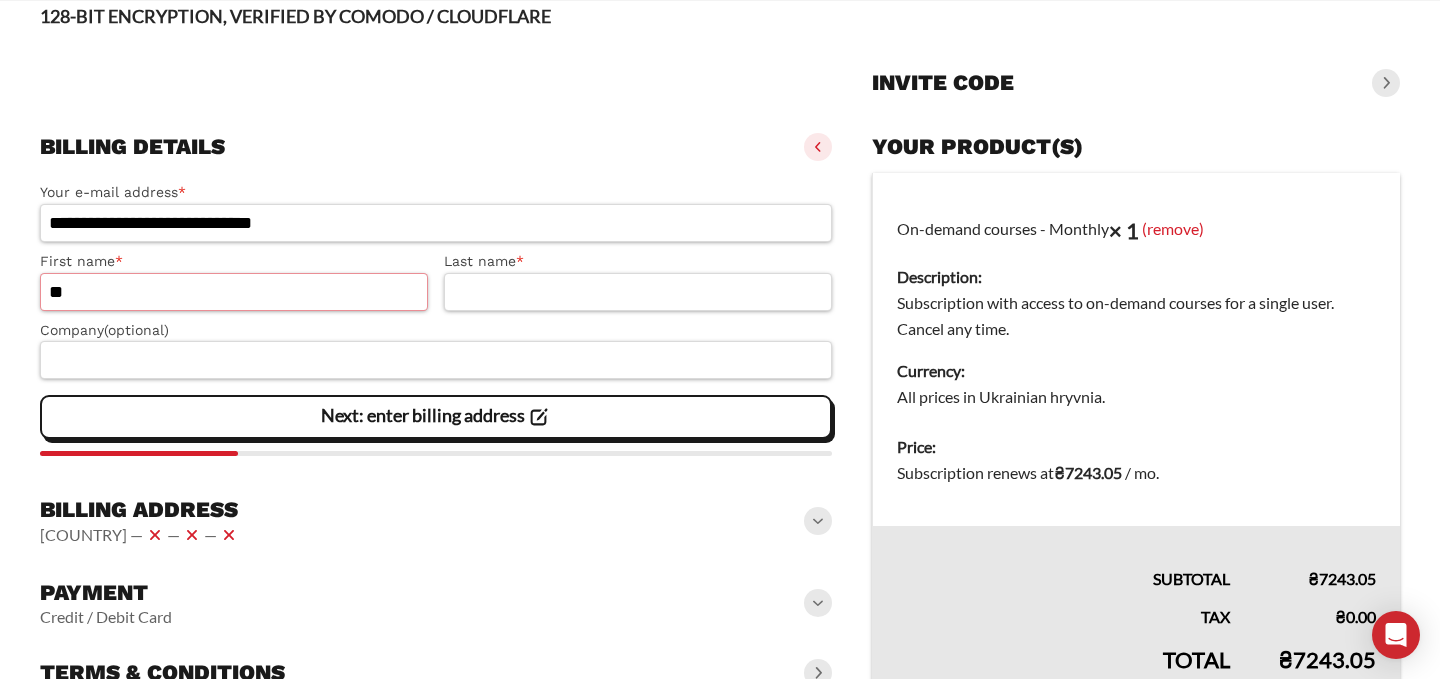 type on "*" 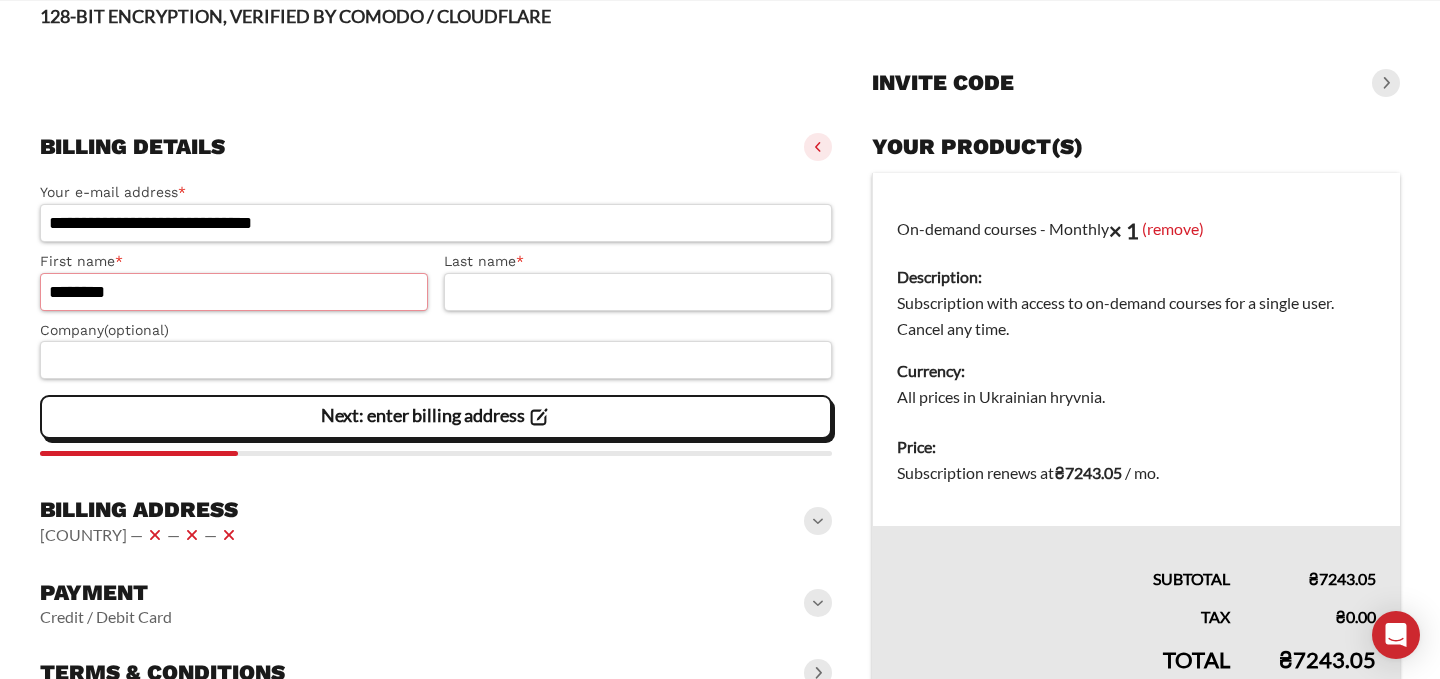 type on "********" 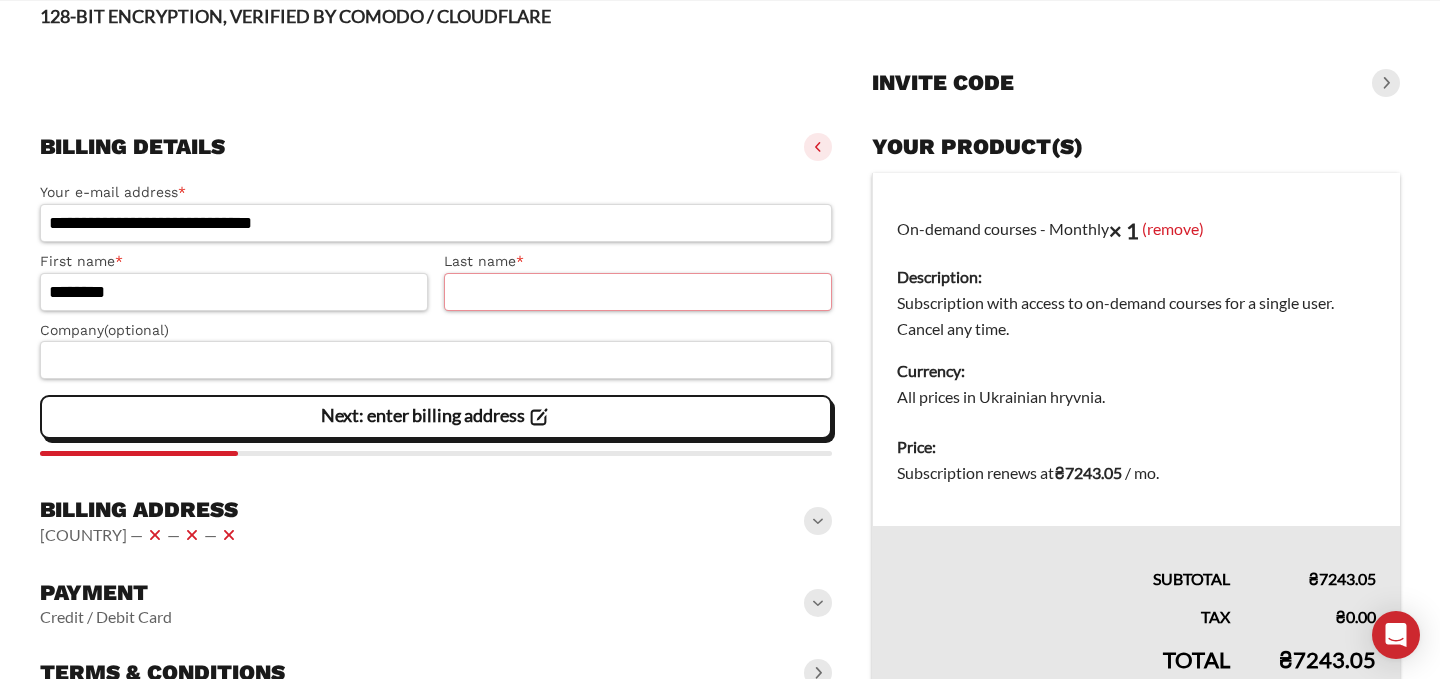 click on "Last name  *" at bounding box center (638, 292) 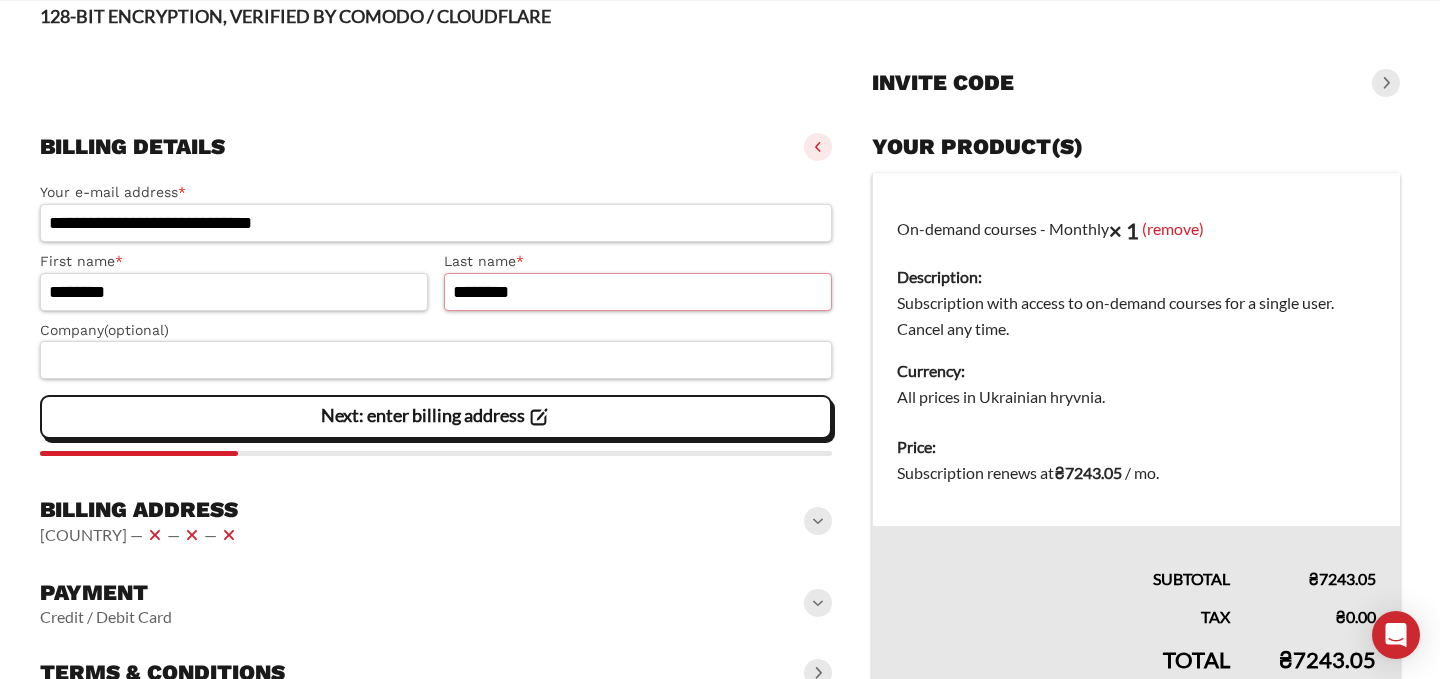 type on "********" 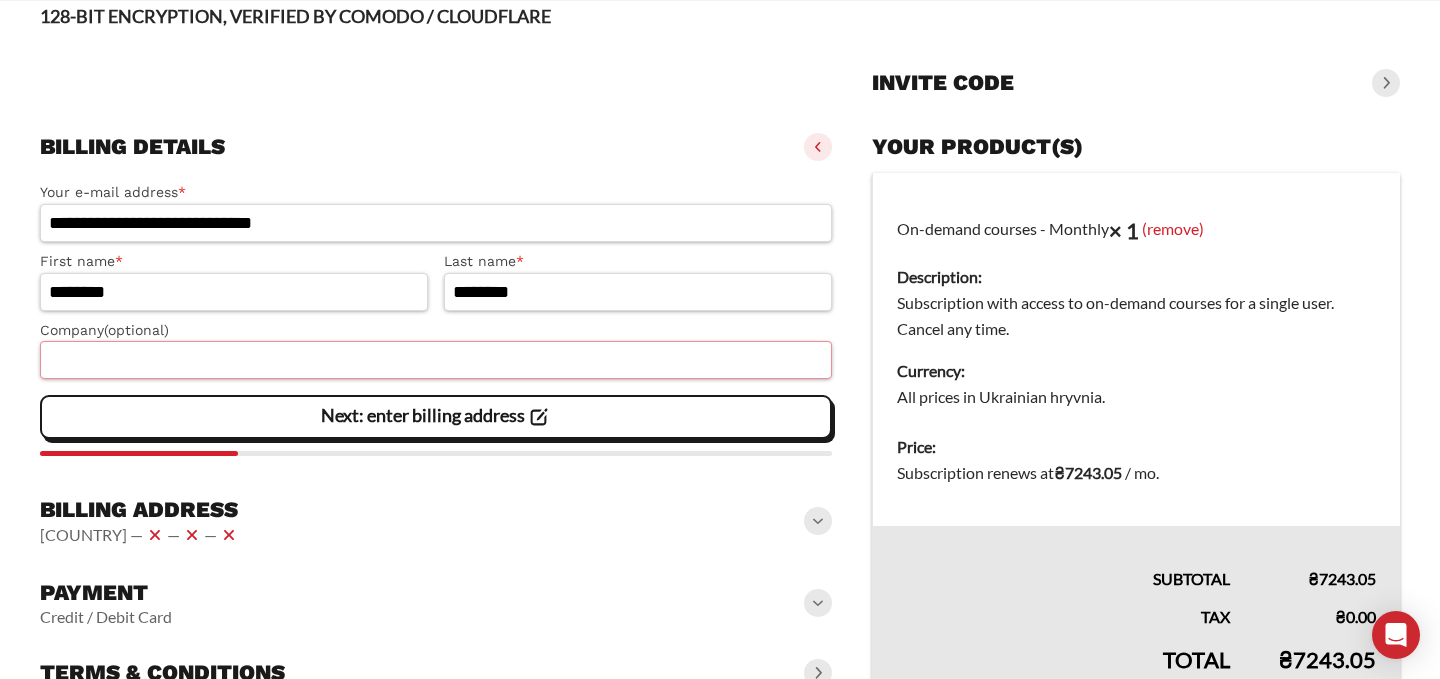 click on "Company  (optional)" at bounding box center (436, 360) 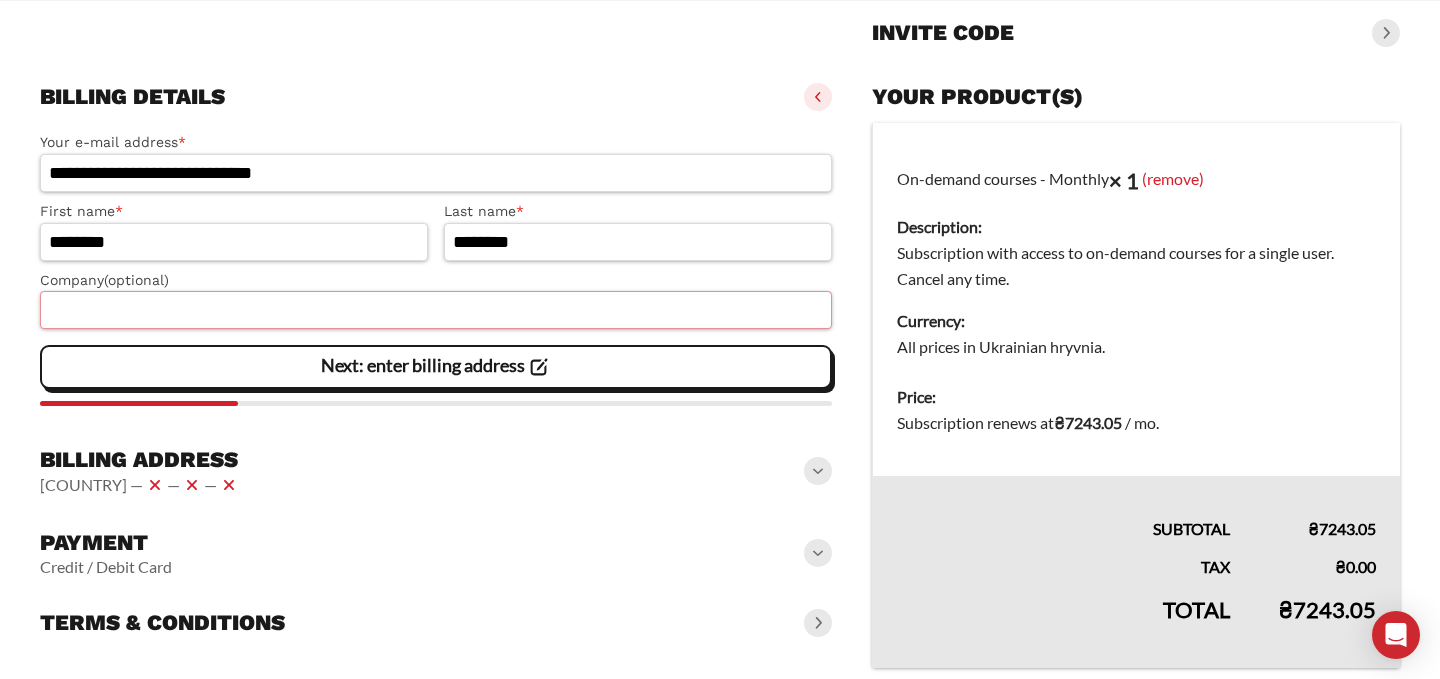 scroll, scrollTop: 239, scrollLeft: 0, axis: vertical 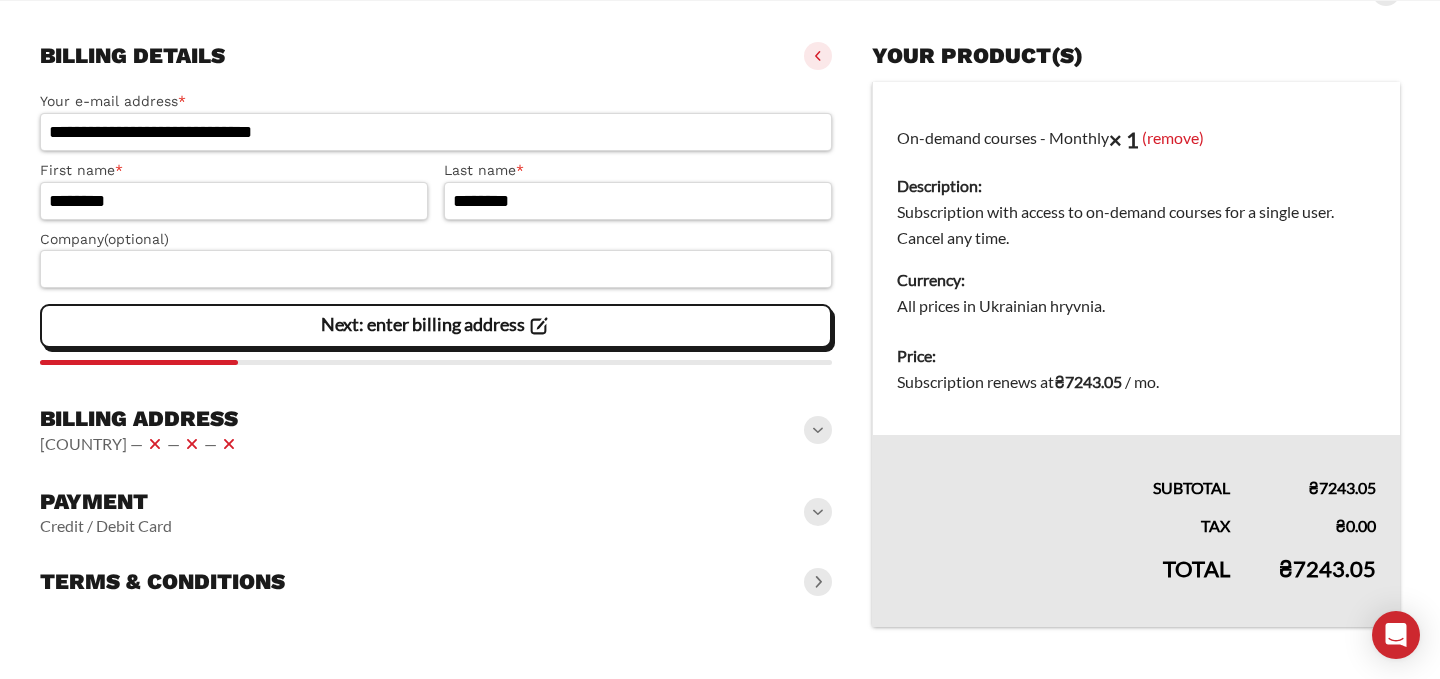 click at bounding box center (818, 512) 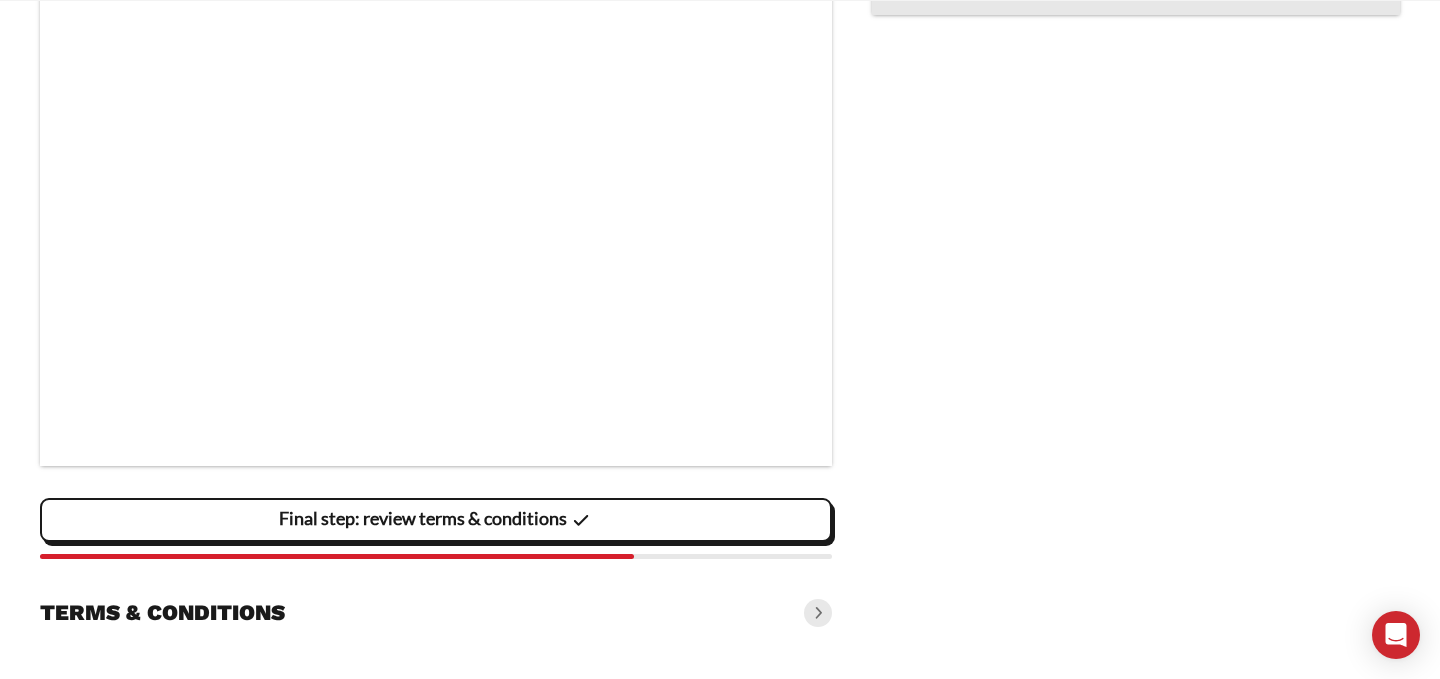 scroll, scrollTop: 854, scrollLeft: 0, axis: vertical 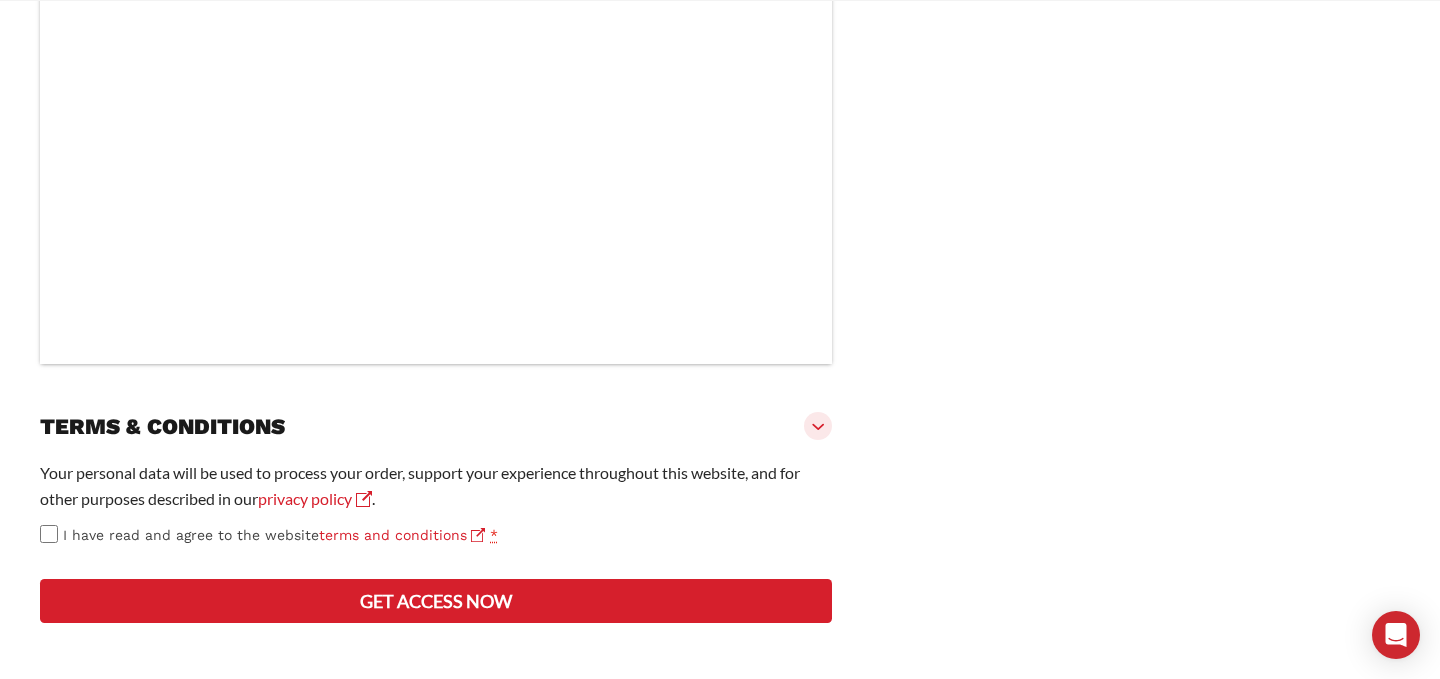 click on "Get access now" at bounding box center [436, 601] 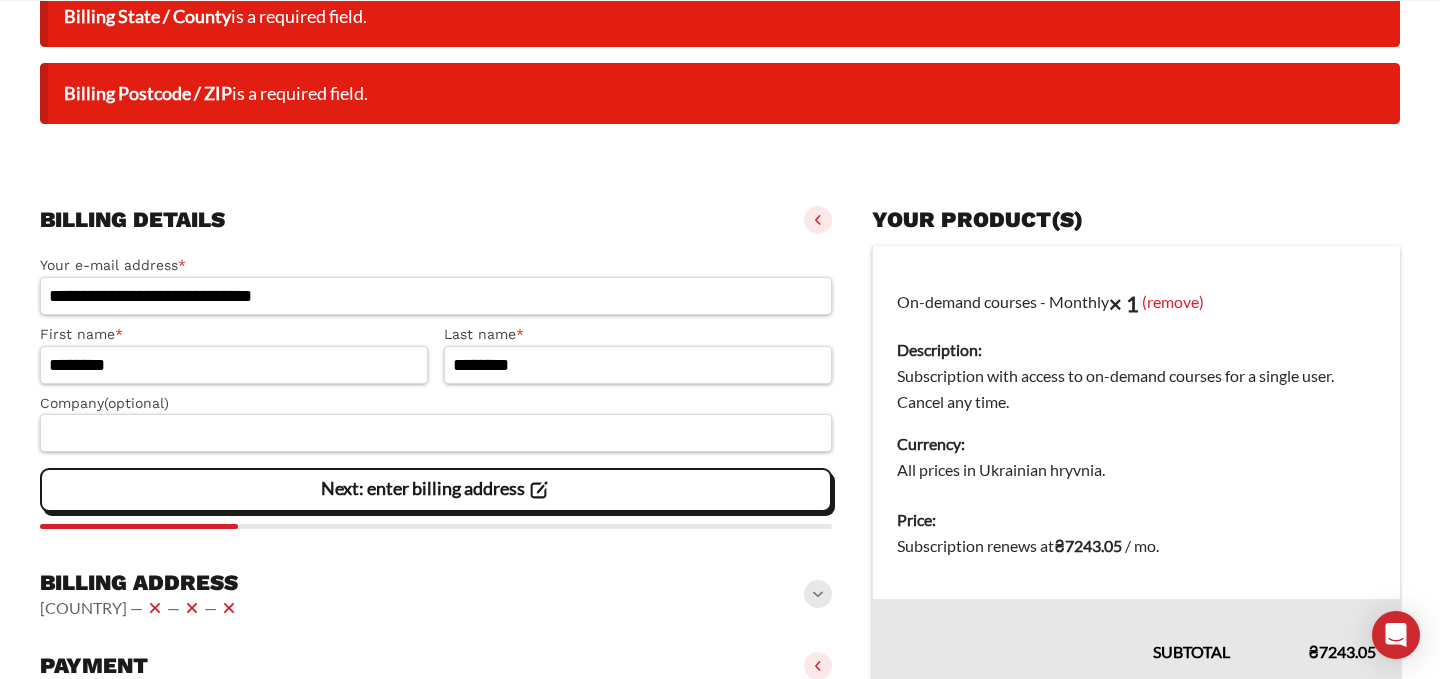 scroll, scrollTop: 157, scrollLeft: 0, axis: vertical 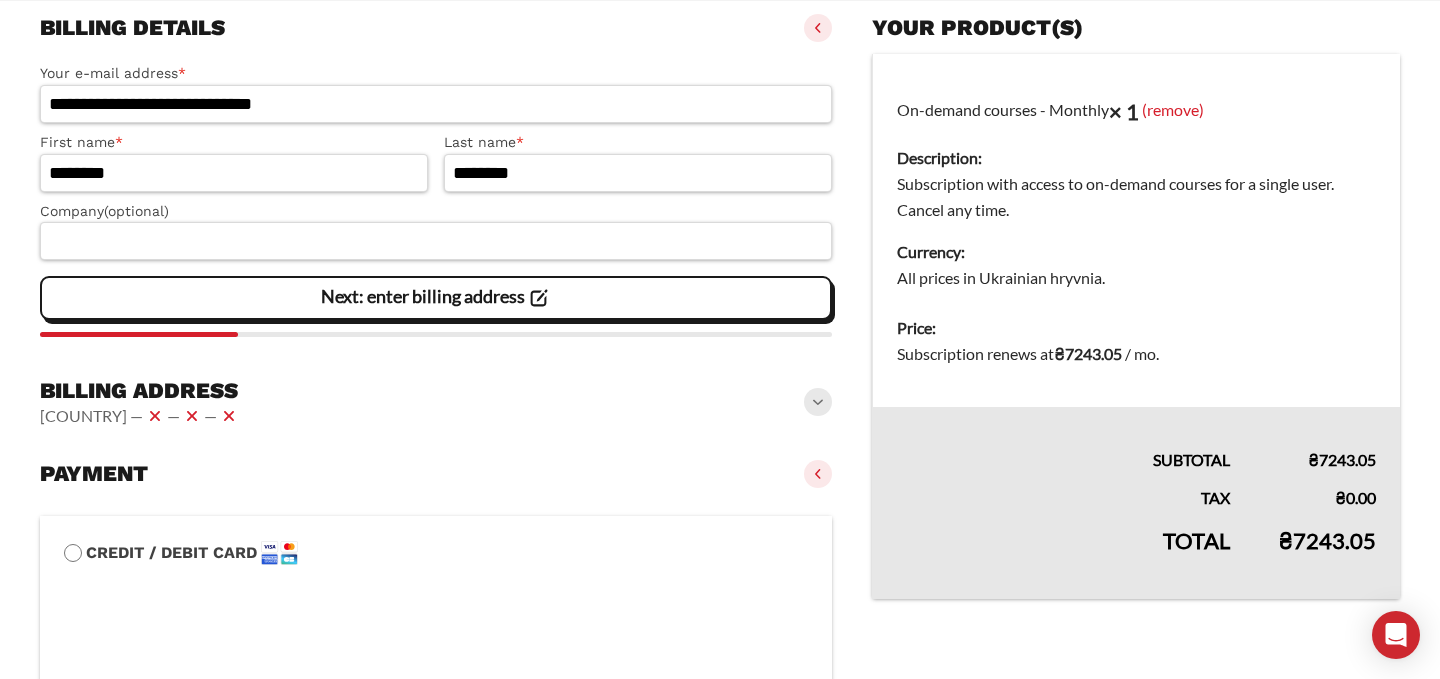 click 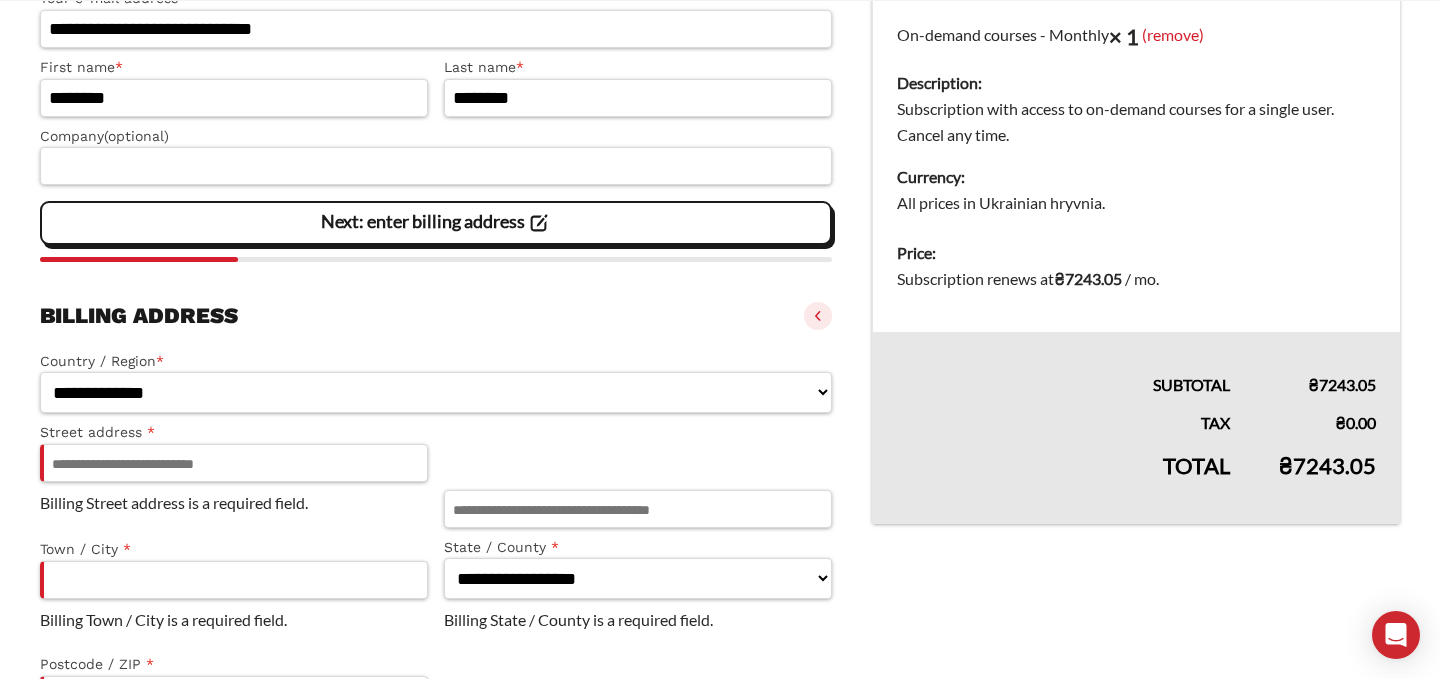 scroll, scrollTop: 729, scrollLeft: 0, axis: vertical 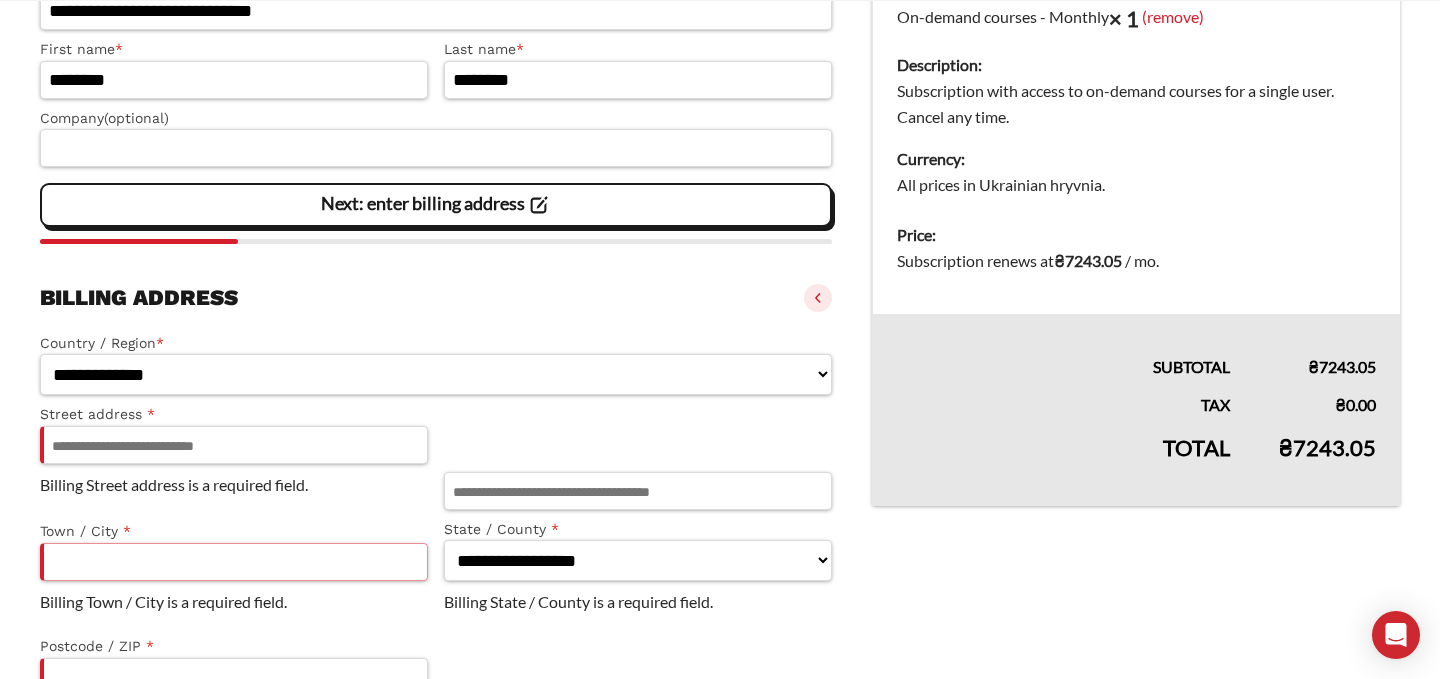 click on "Town / City   *" at bounding box center (234, 562) 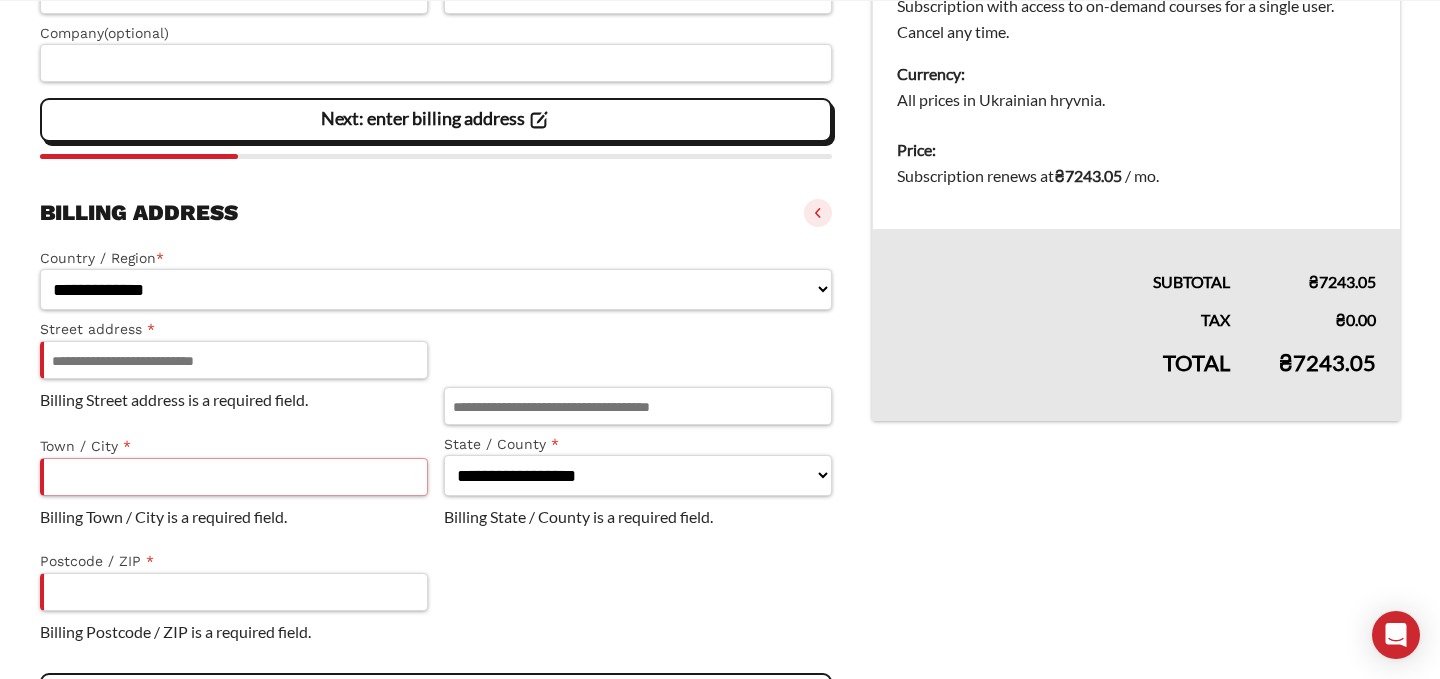 scroll, scrollTop: 870, scrollLeft: 0, axis: vertical 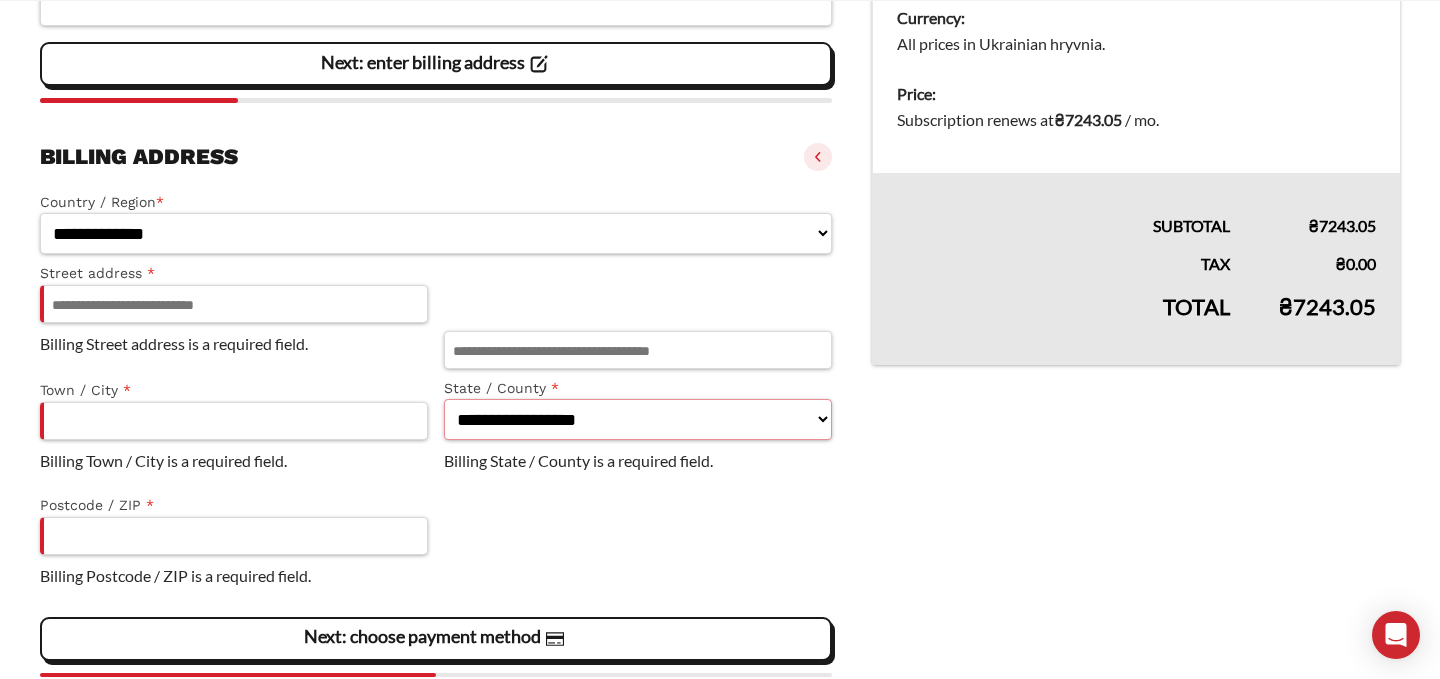 click on "**********" at bounding box center [638, 419] 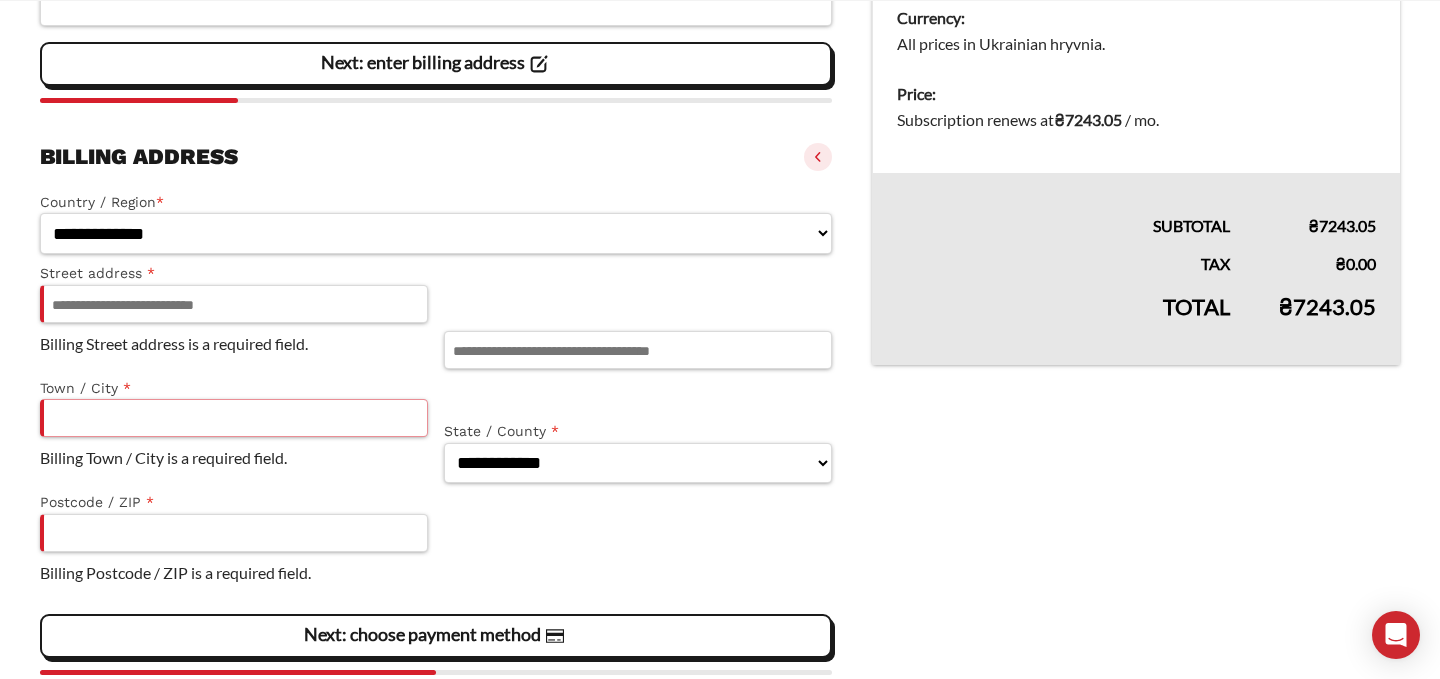 click on "Town / City   *" at bounding box center (234, 418) 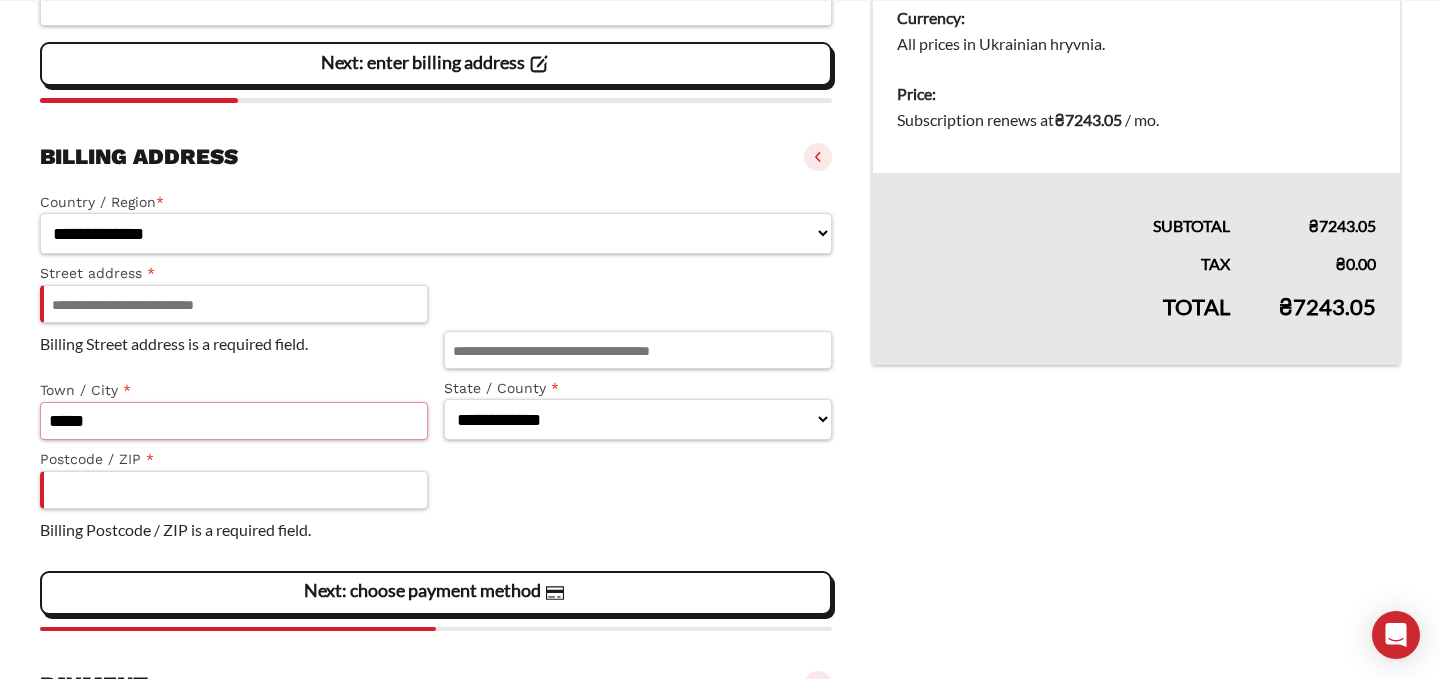 type on "*****" 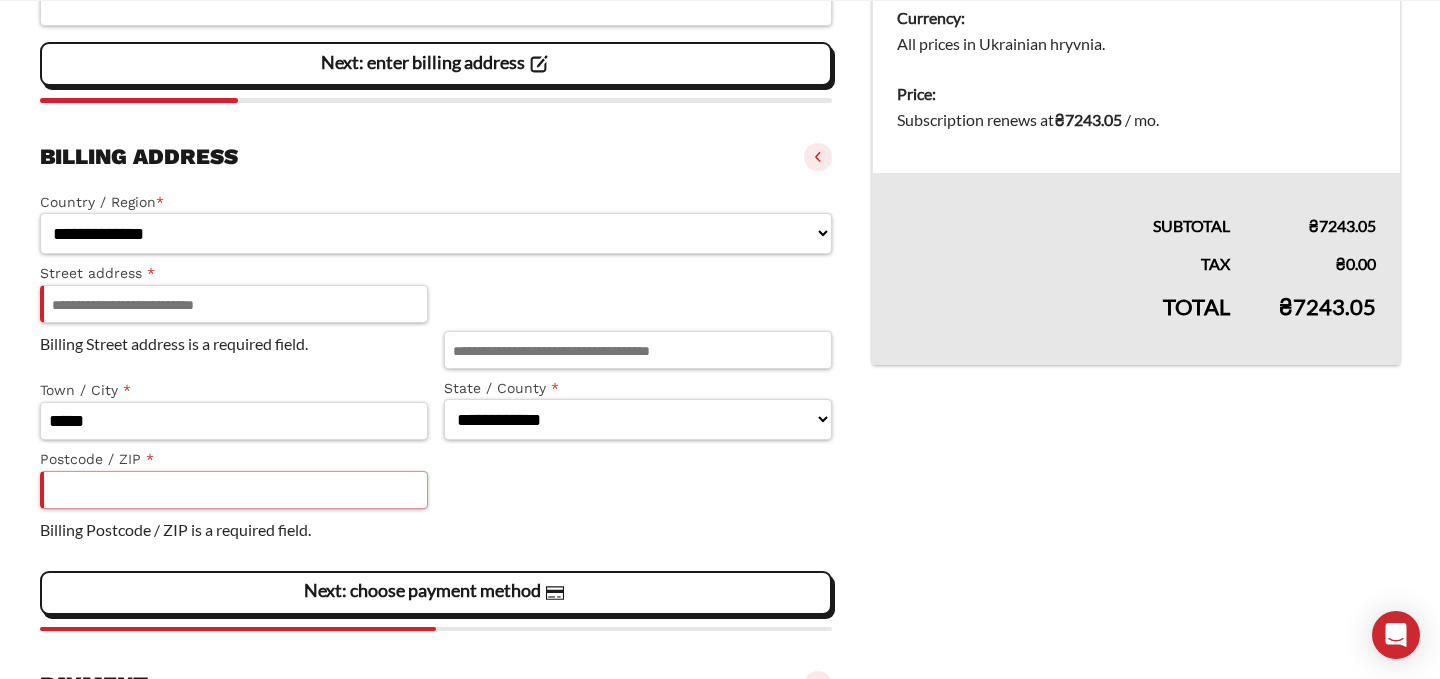 click on "Postcode / ZIP   *" at bounding box center [234, 490] 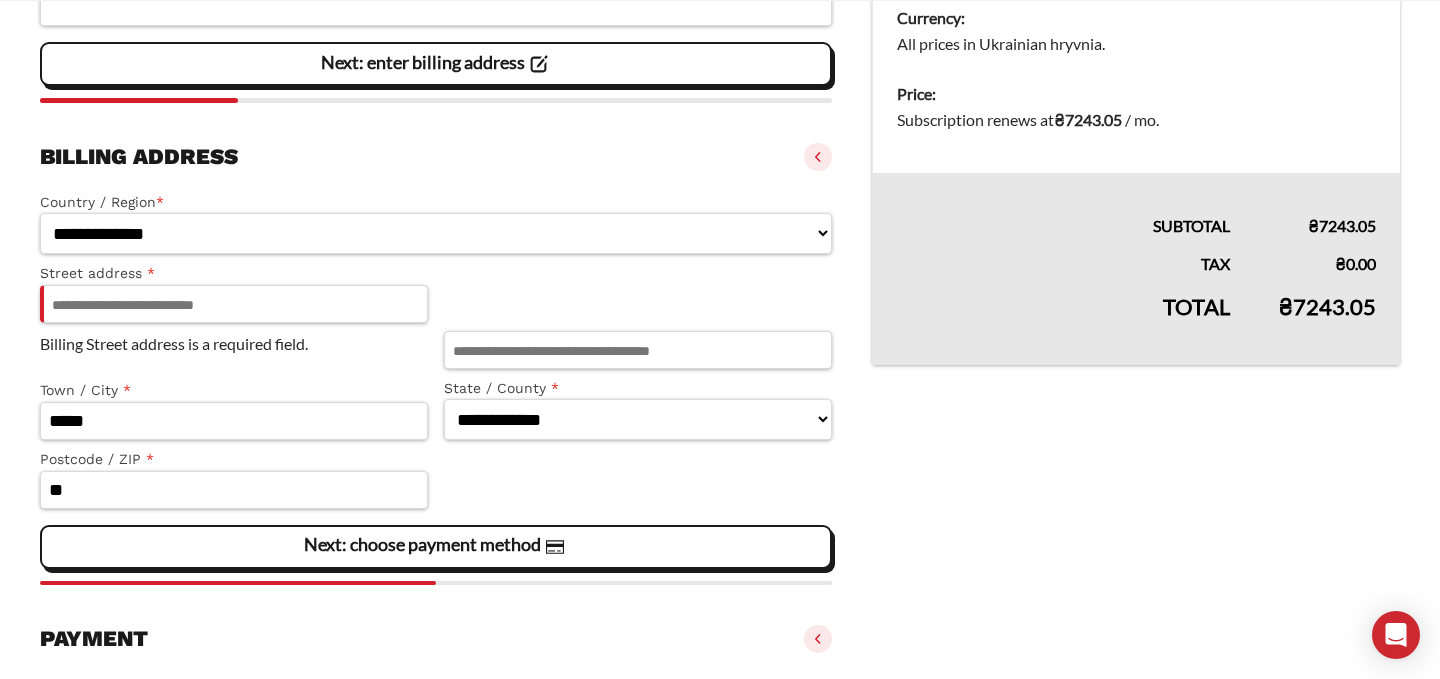click on "Street address   *" at bounding box center [234, 273] 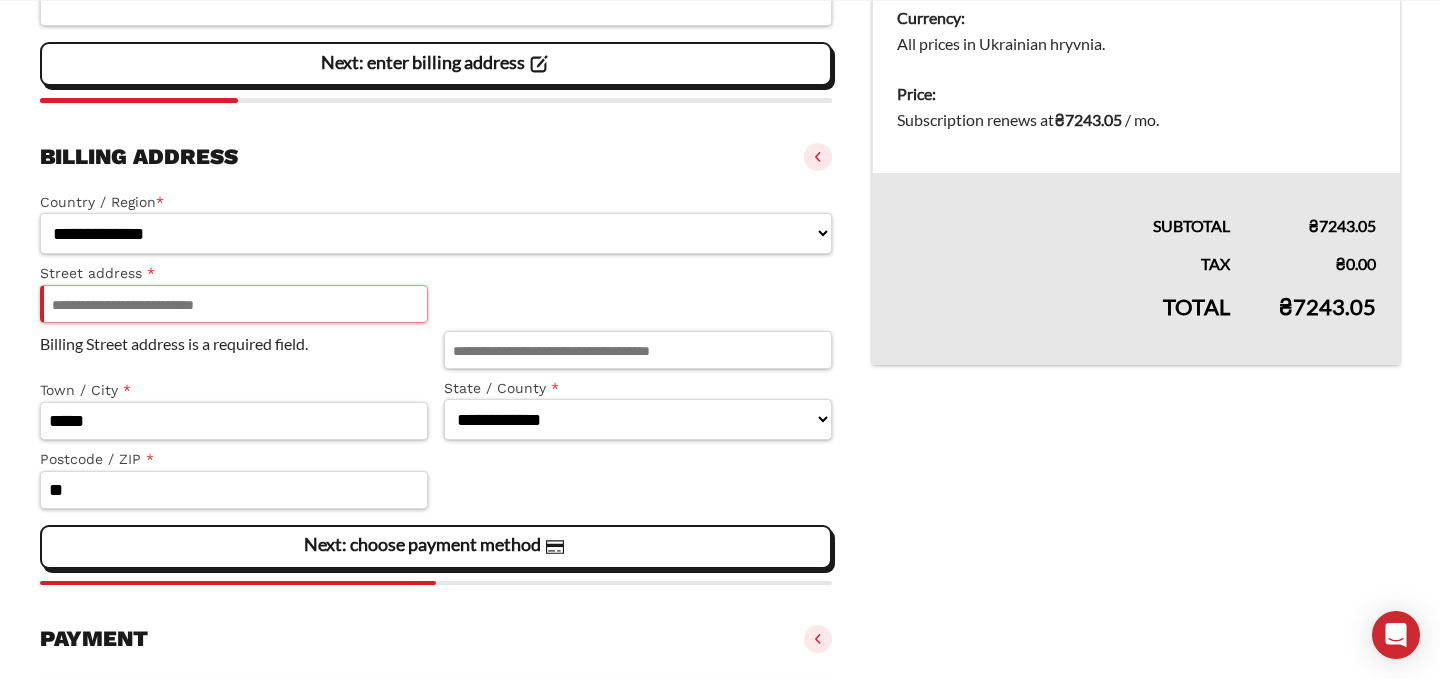 click on "Street address   *" at bounding box center [234, 304] 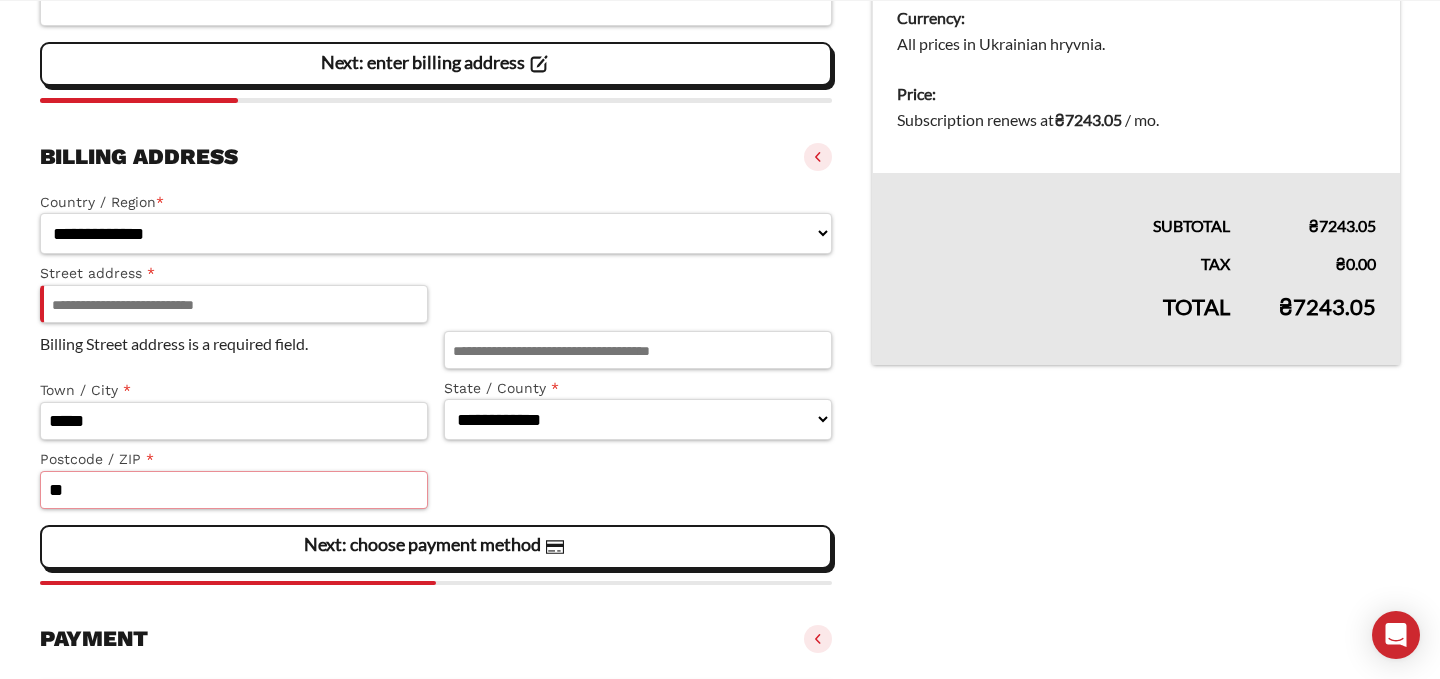 click on "**" at bounding box center (234, 490) 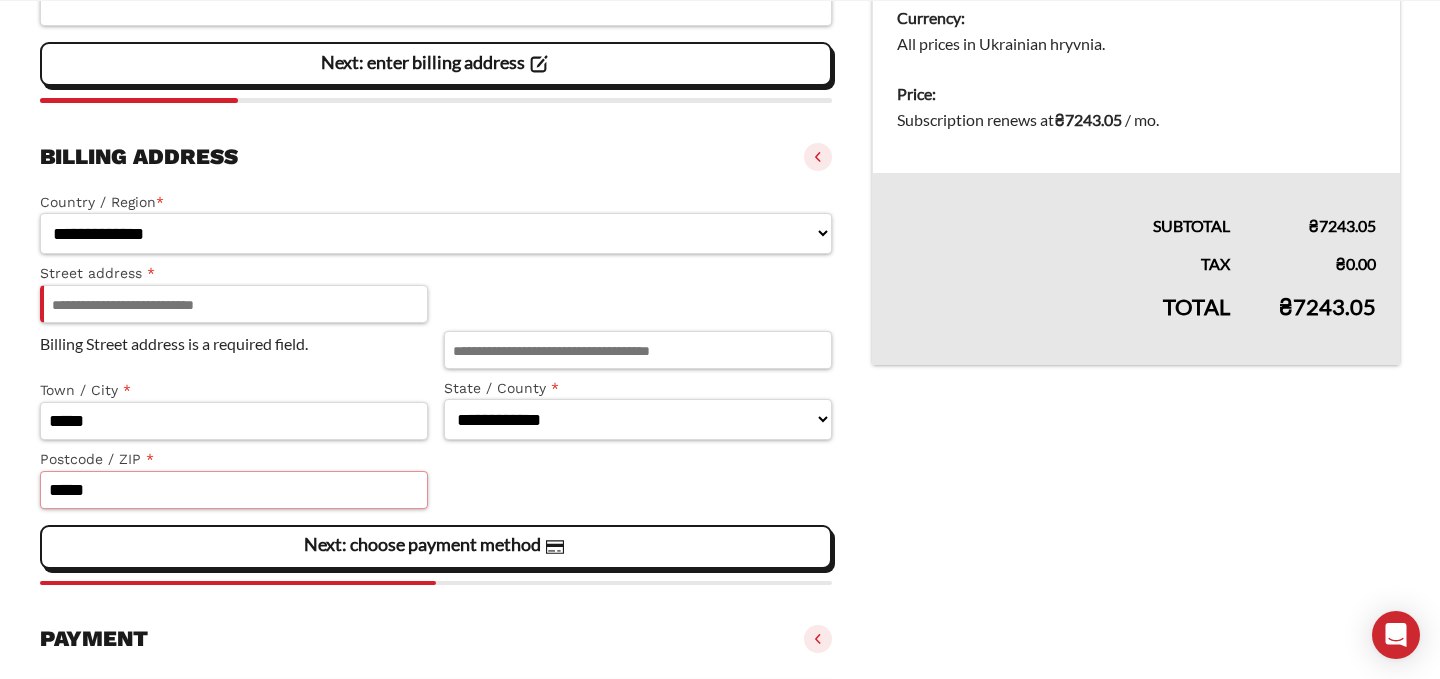 type on "*****" 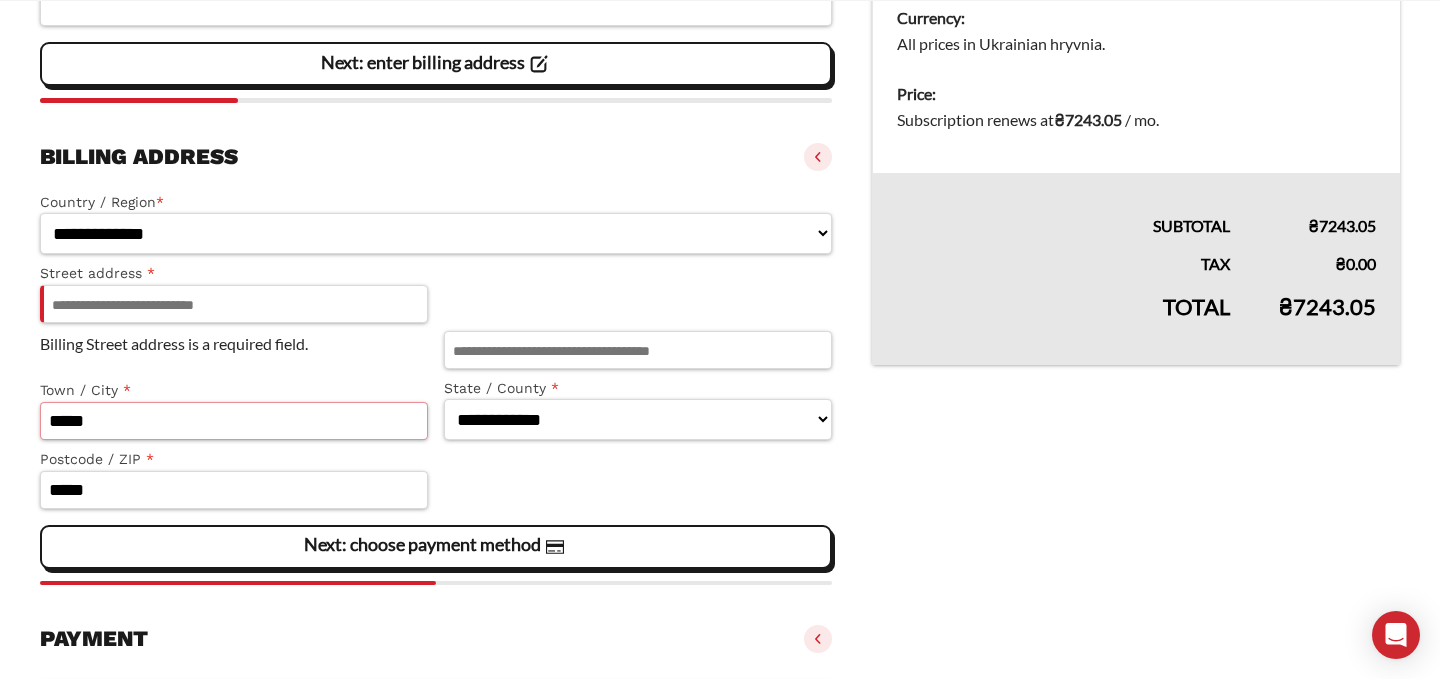 click on "*****" at bounding box center (234, 421) 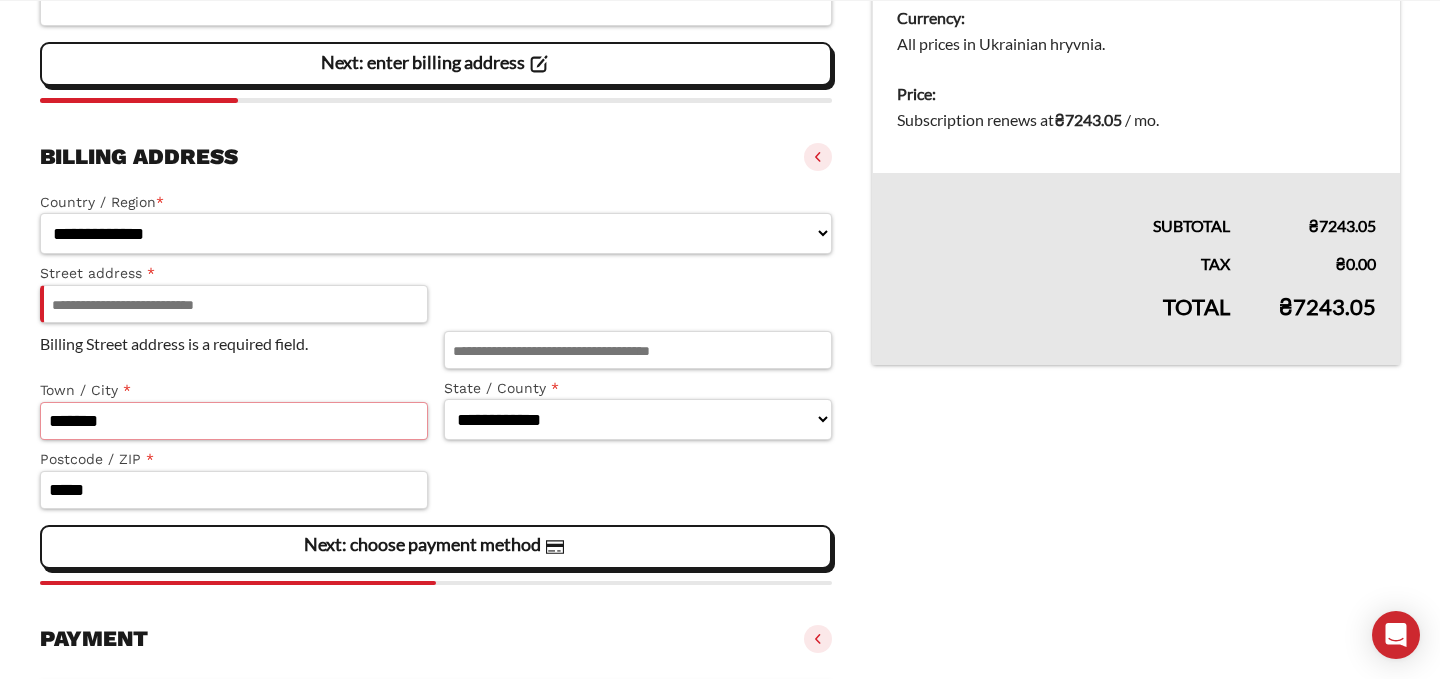 paste on "**********" 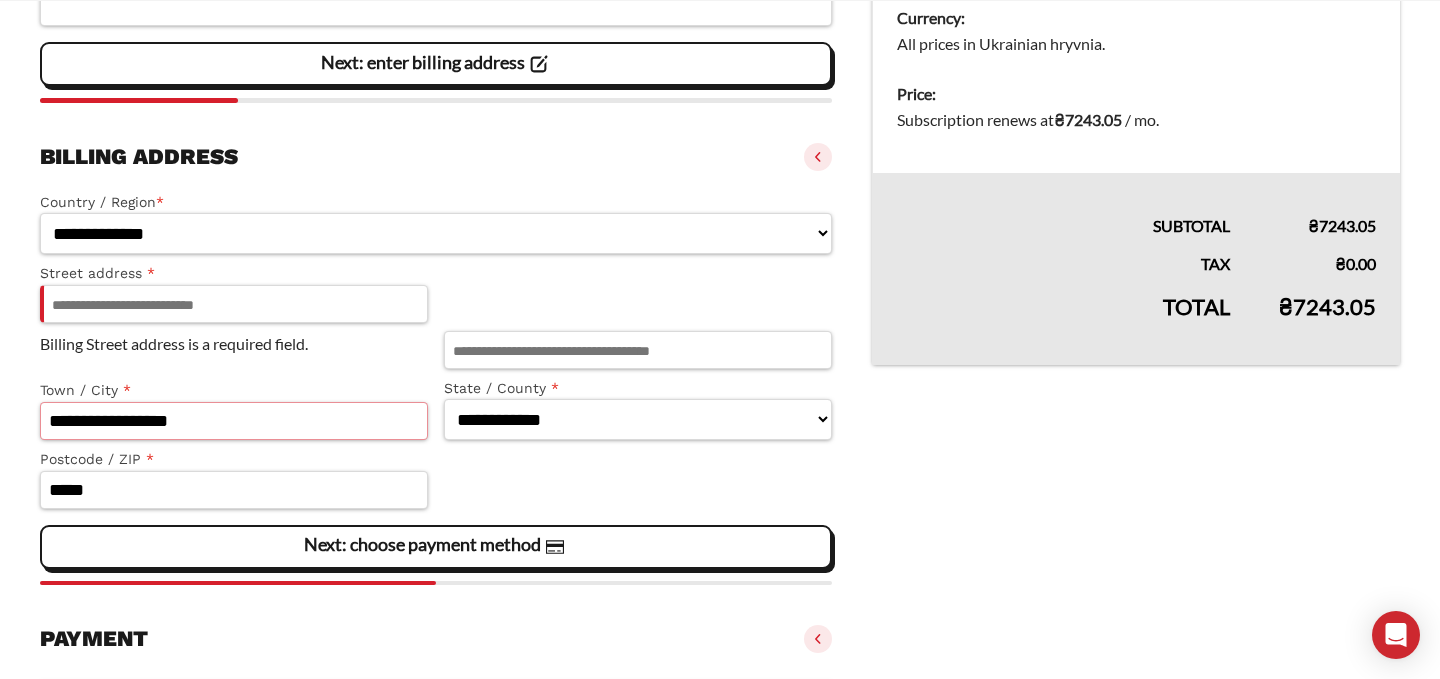 click on "**********" at bounding box center (234, 421) 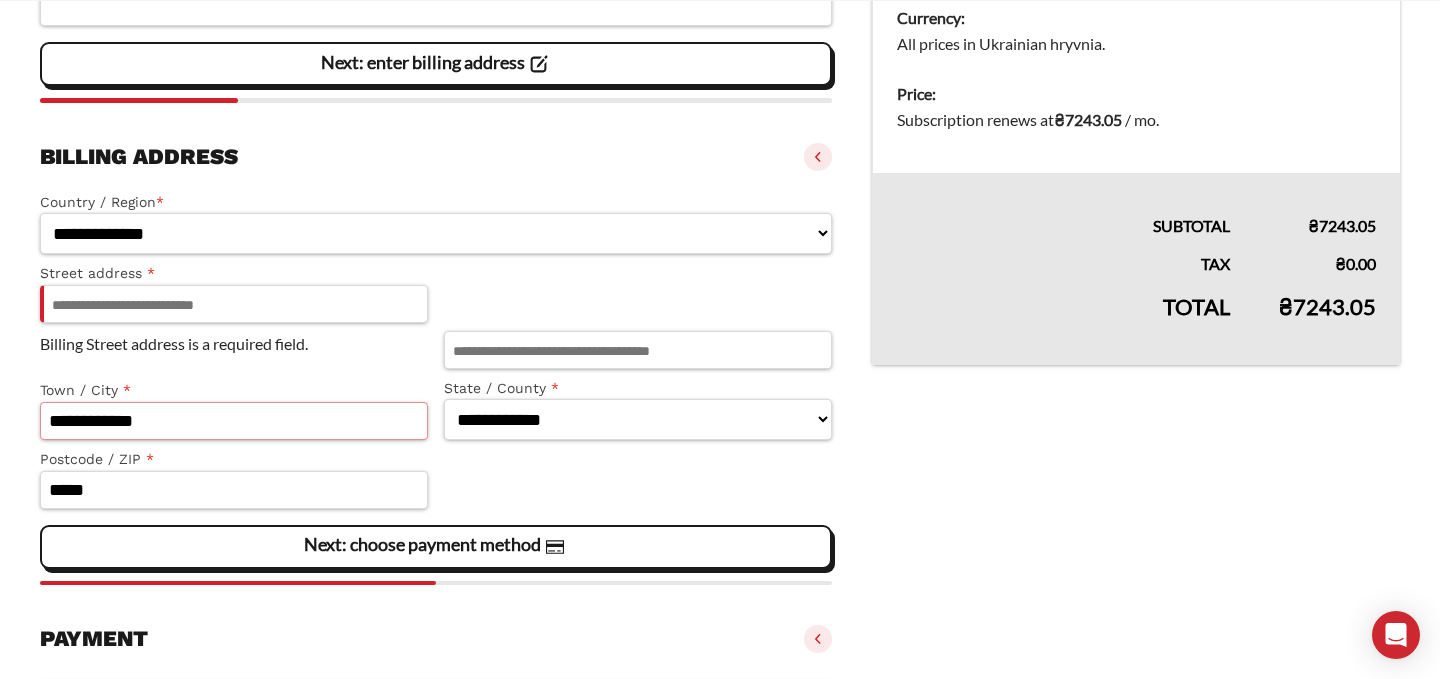 type on "**********" 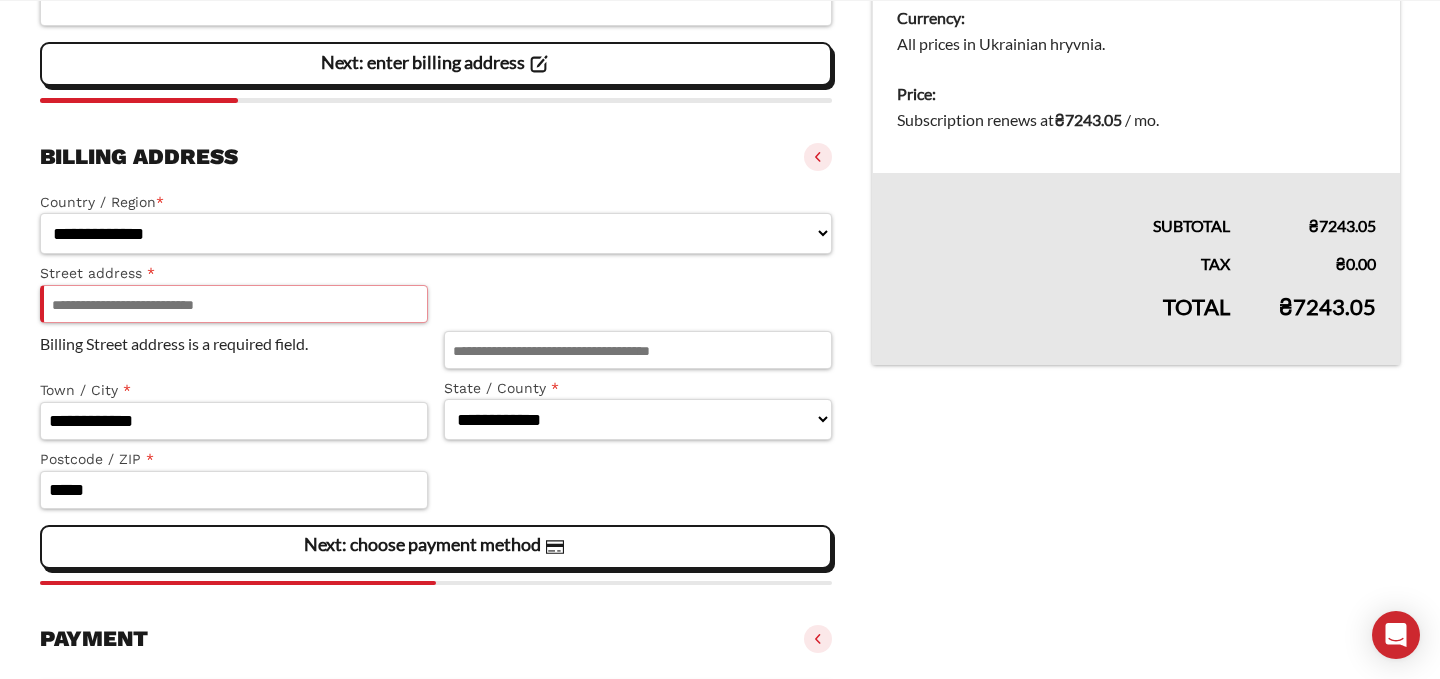 click on "Street address   *" at bounding box center (234, 304) 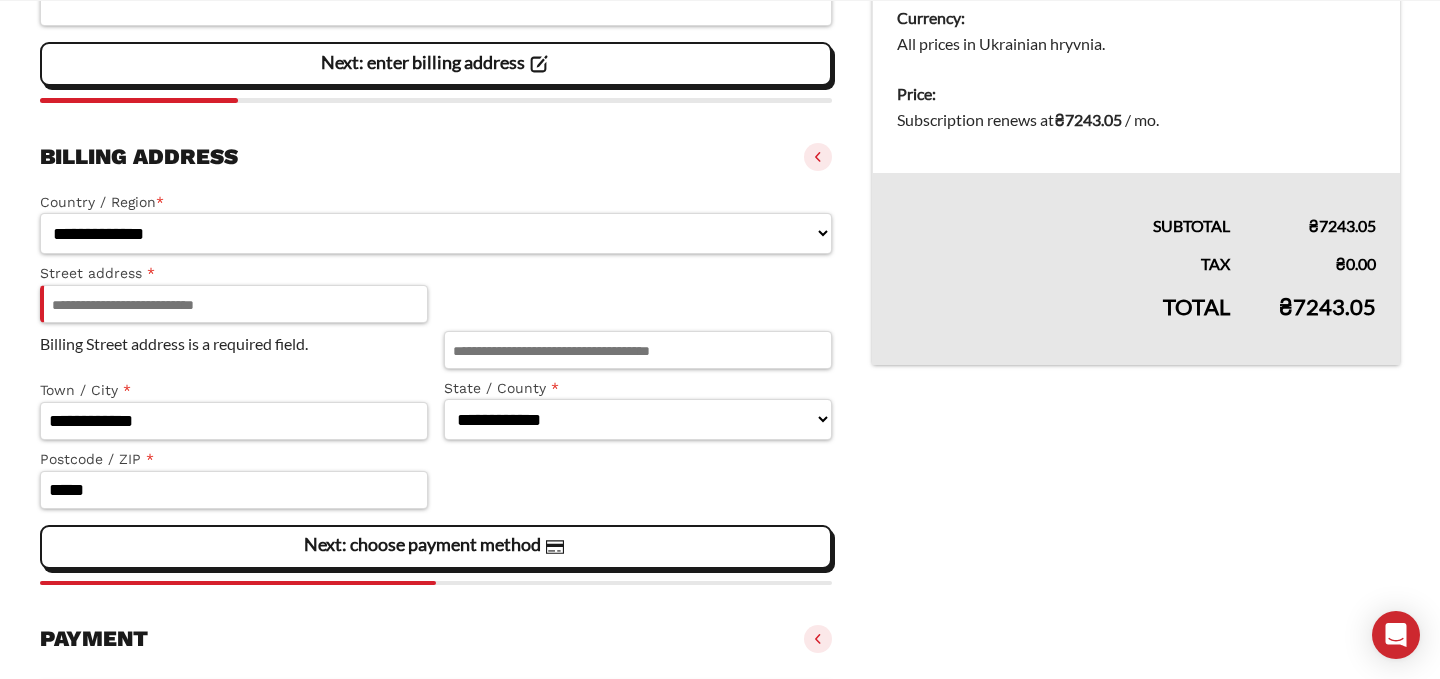 click on "**********" 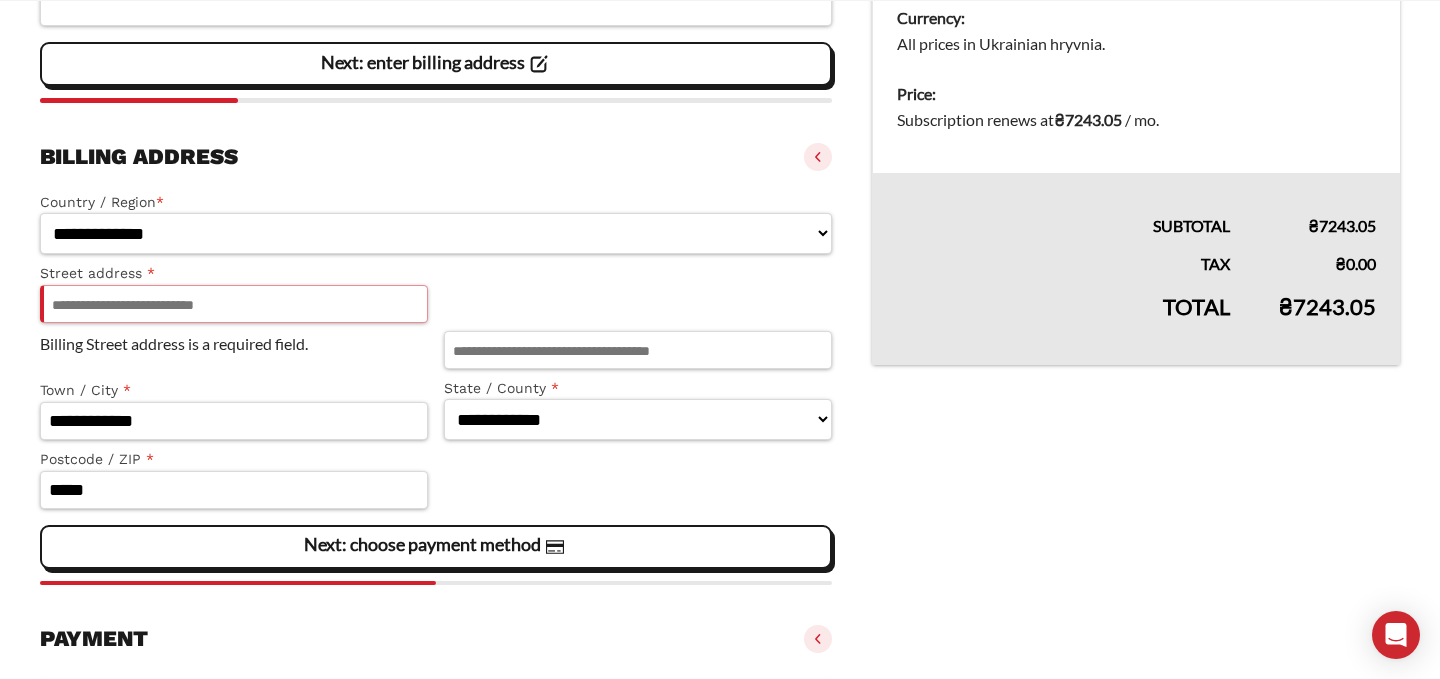 click on "Street address   *" at bounding box center (234, 304) 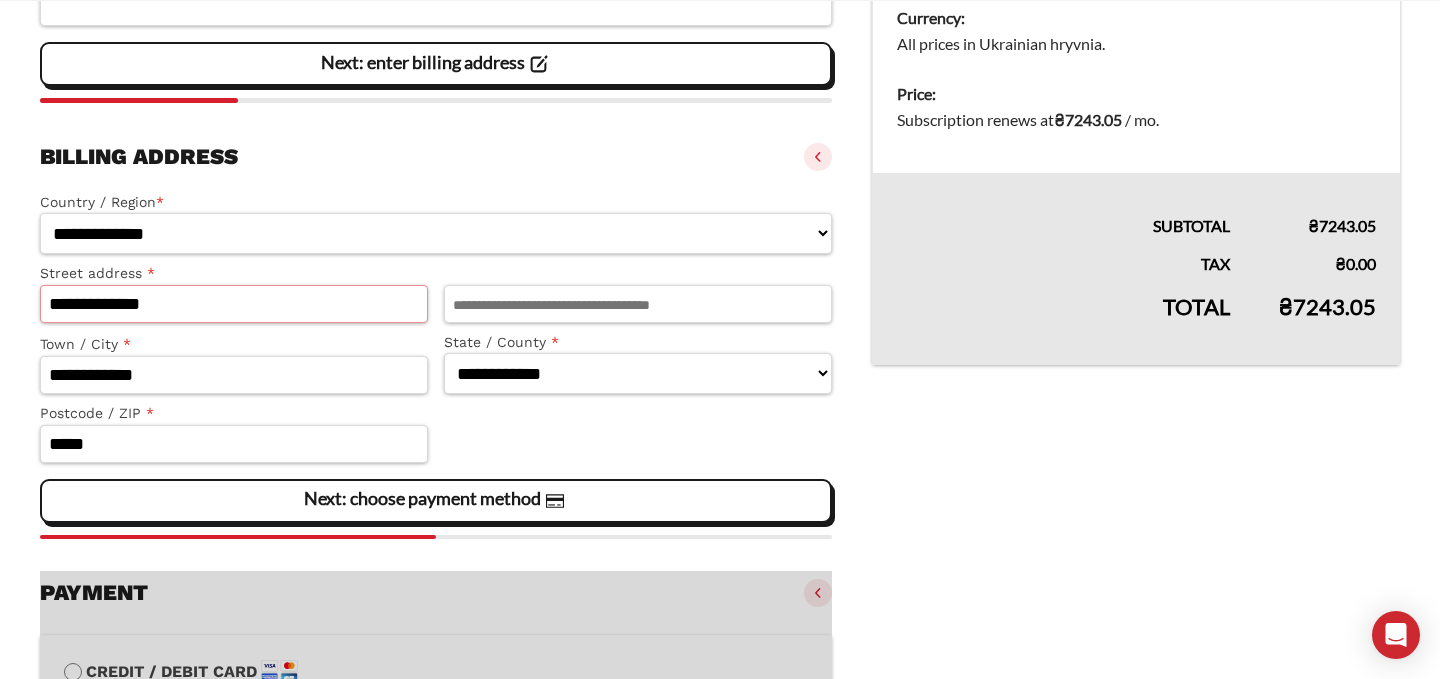 type on "**********" 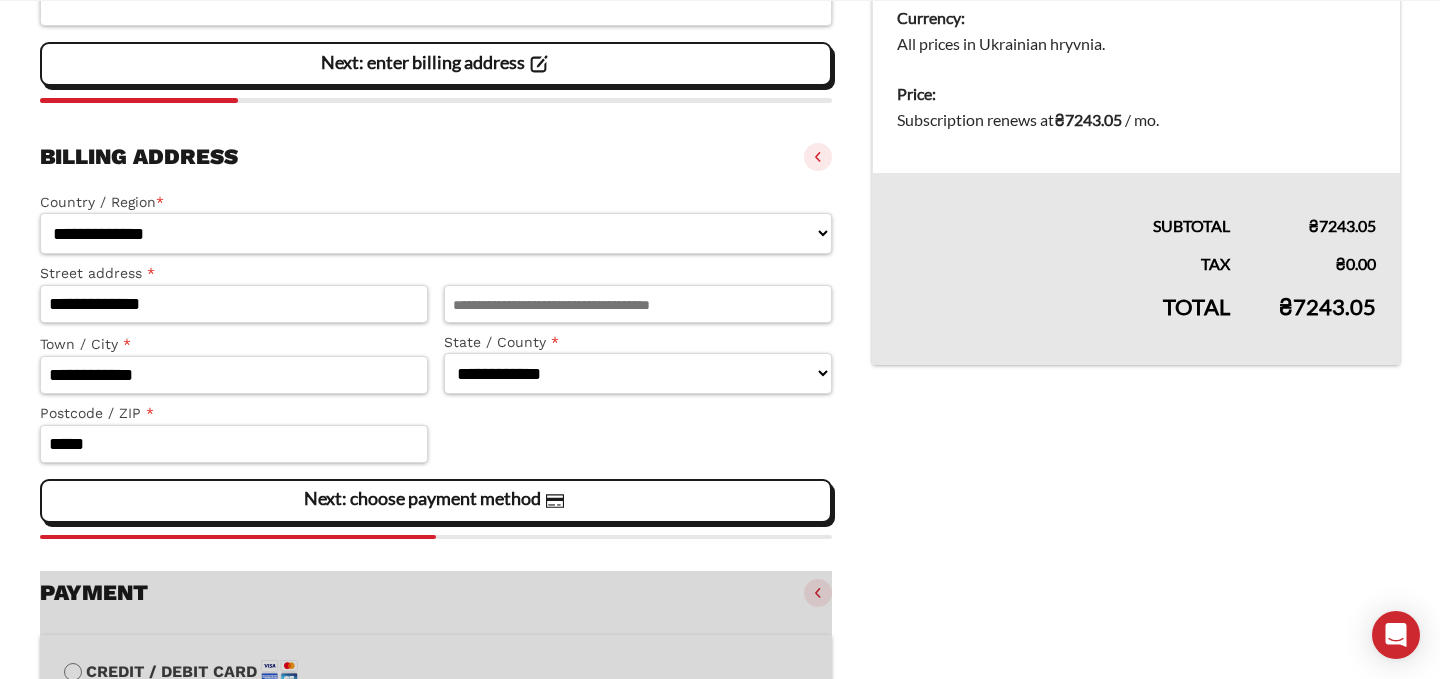 click on "**********" 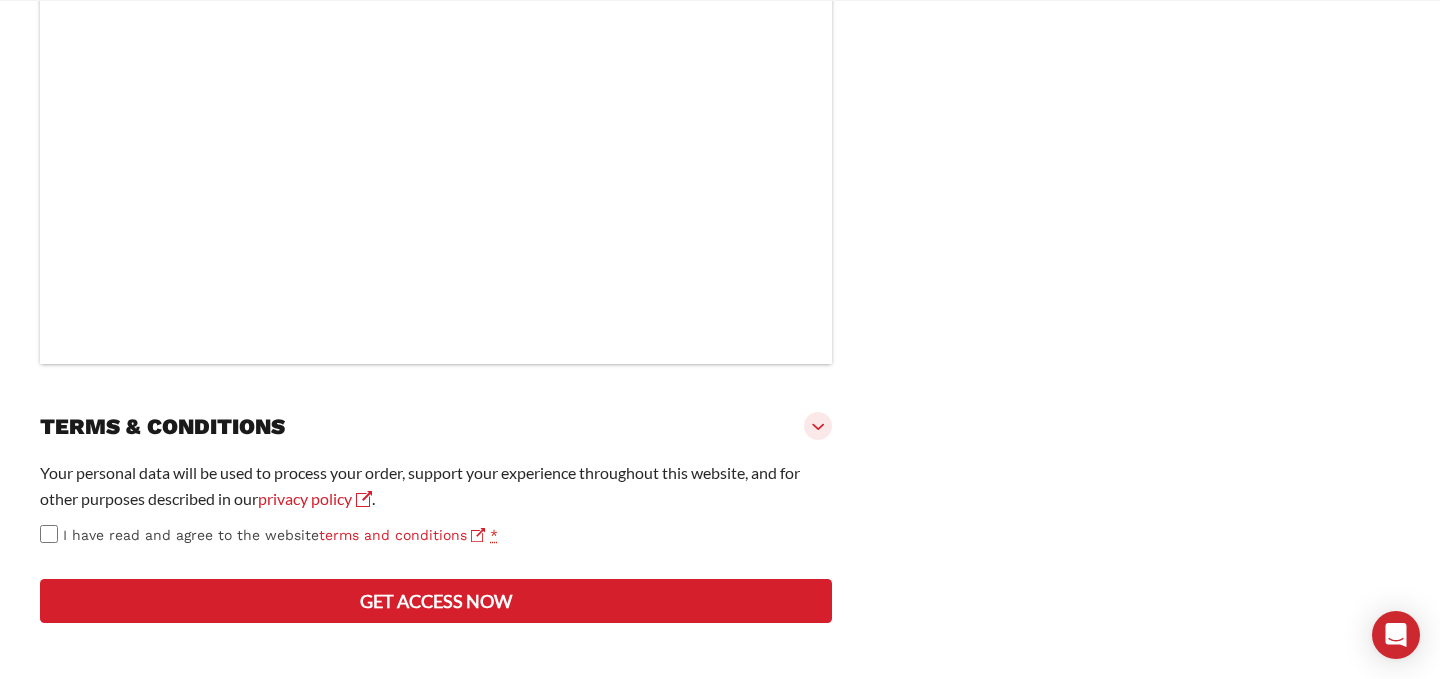 scroll, scrollTop: 1752, scrollLeft: 0, axis: vertical 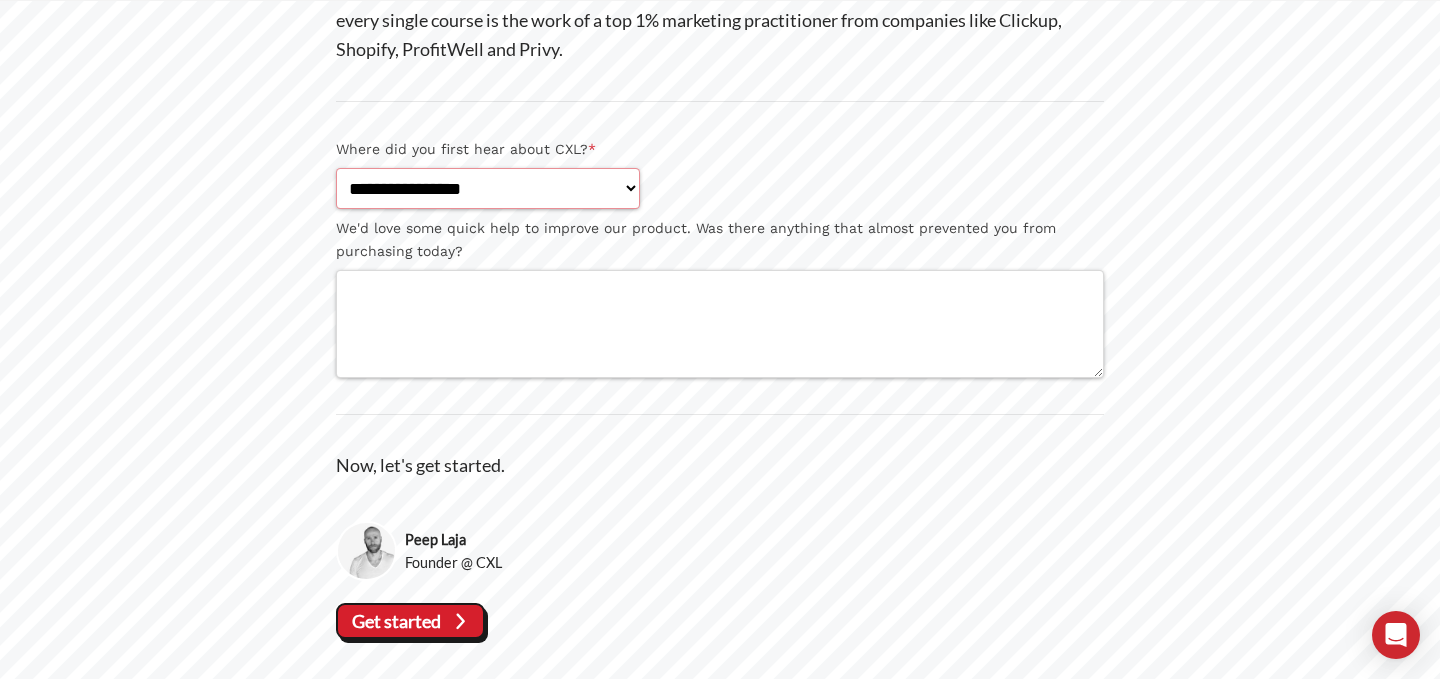 click on "**********" at bounding box center (488, 188) 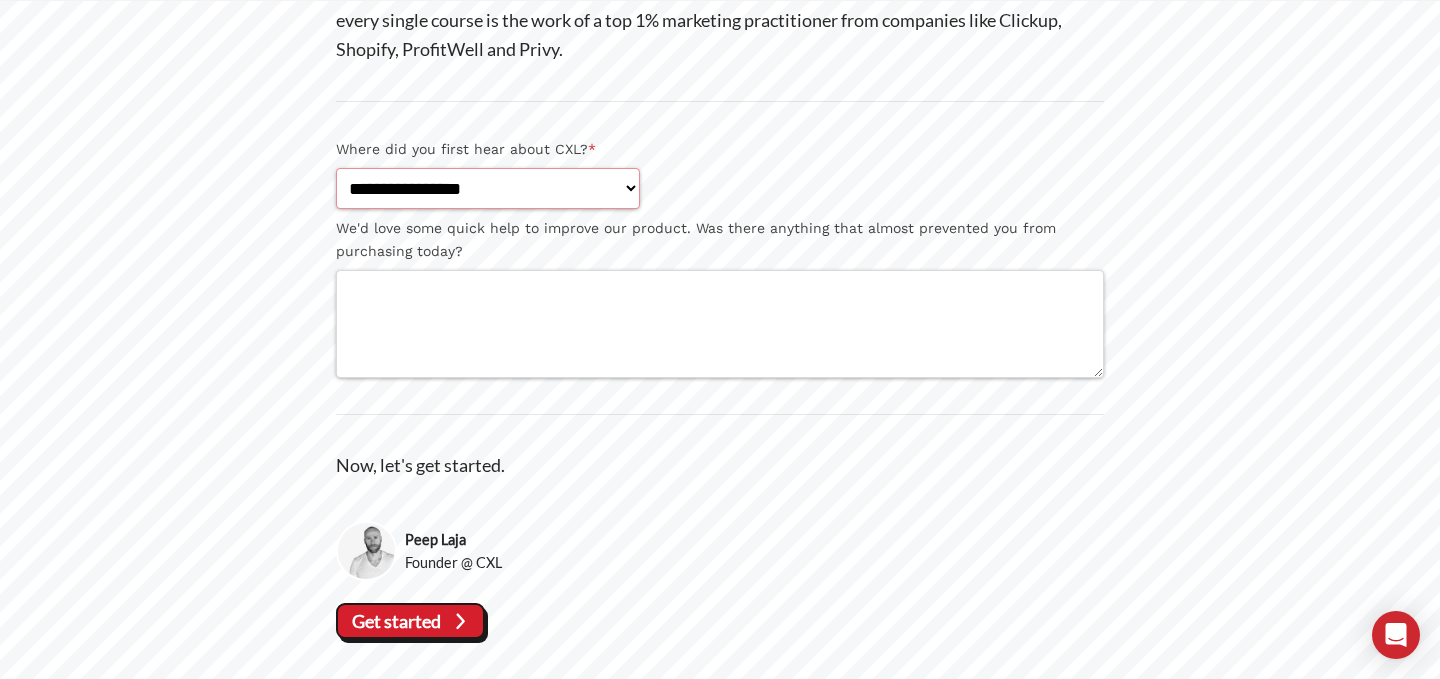 scroll, scrollTop: 393, scrollLeft: 0, axis: vertical 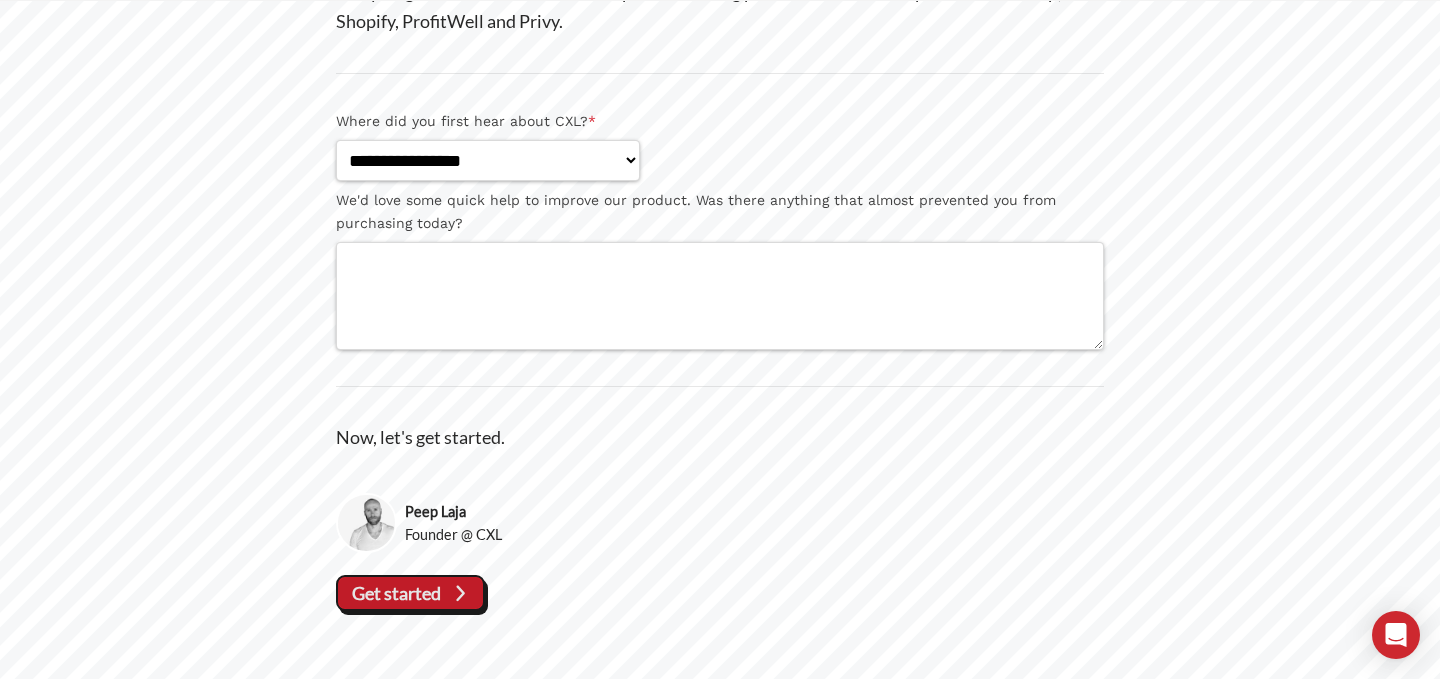 click on "Get started" at bounding box center (0, 0) 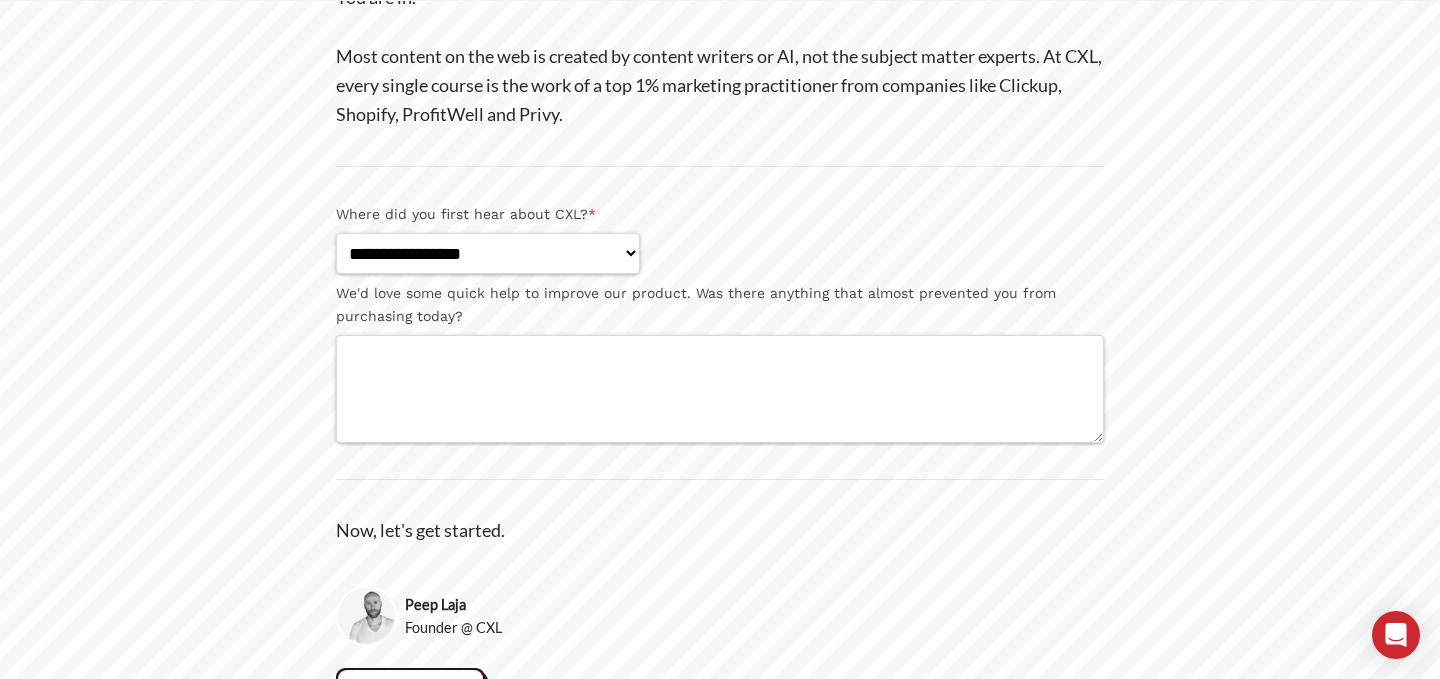 scroll, scrollTop: 138, scrollLeft: 0, axis: vertical 